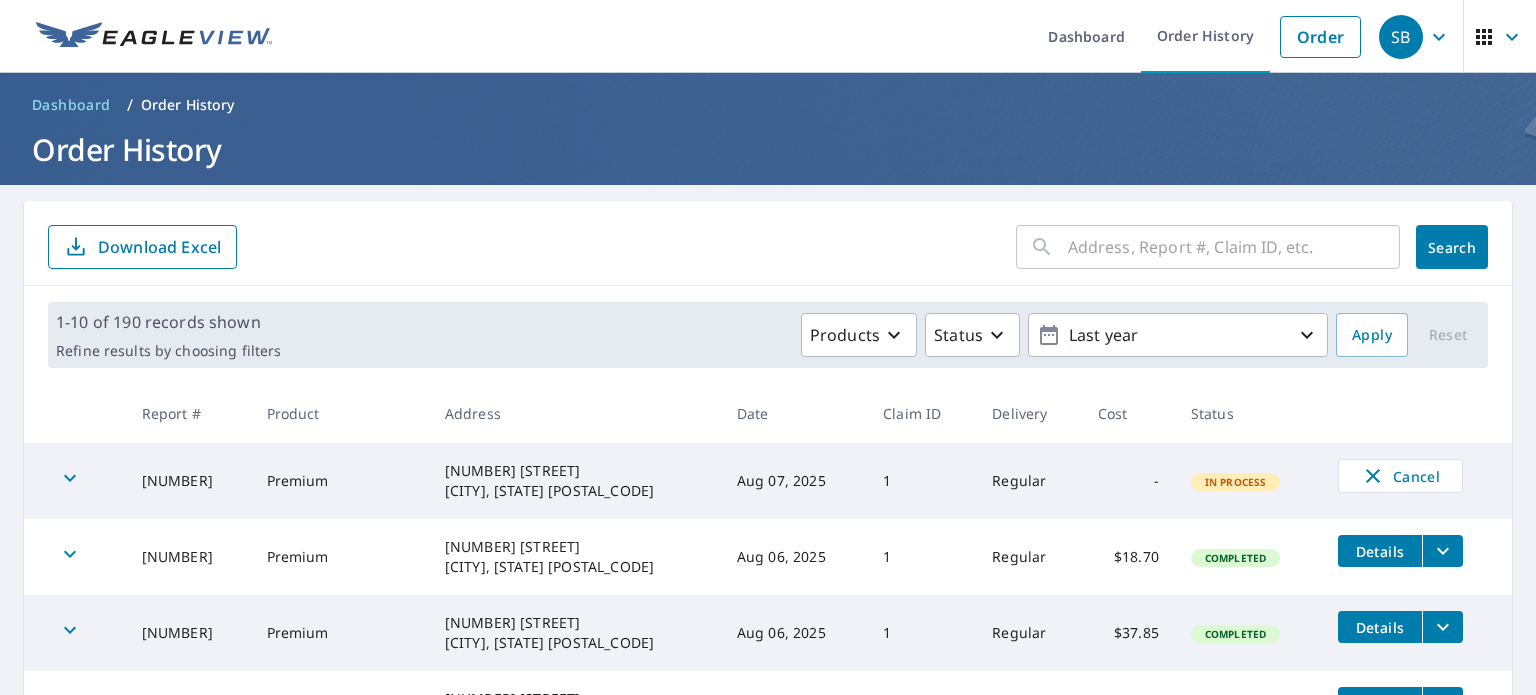 scroll, scrollTop: 0, scrollLeft: 0, axis: both 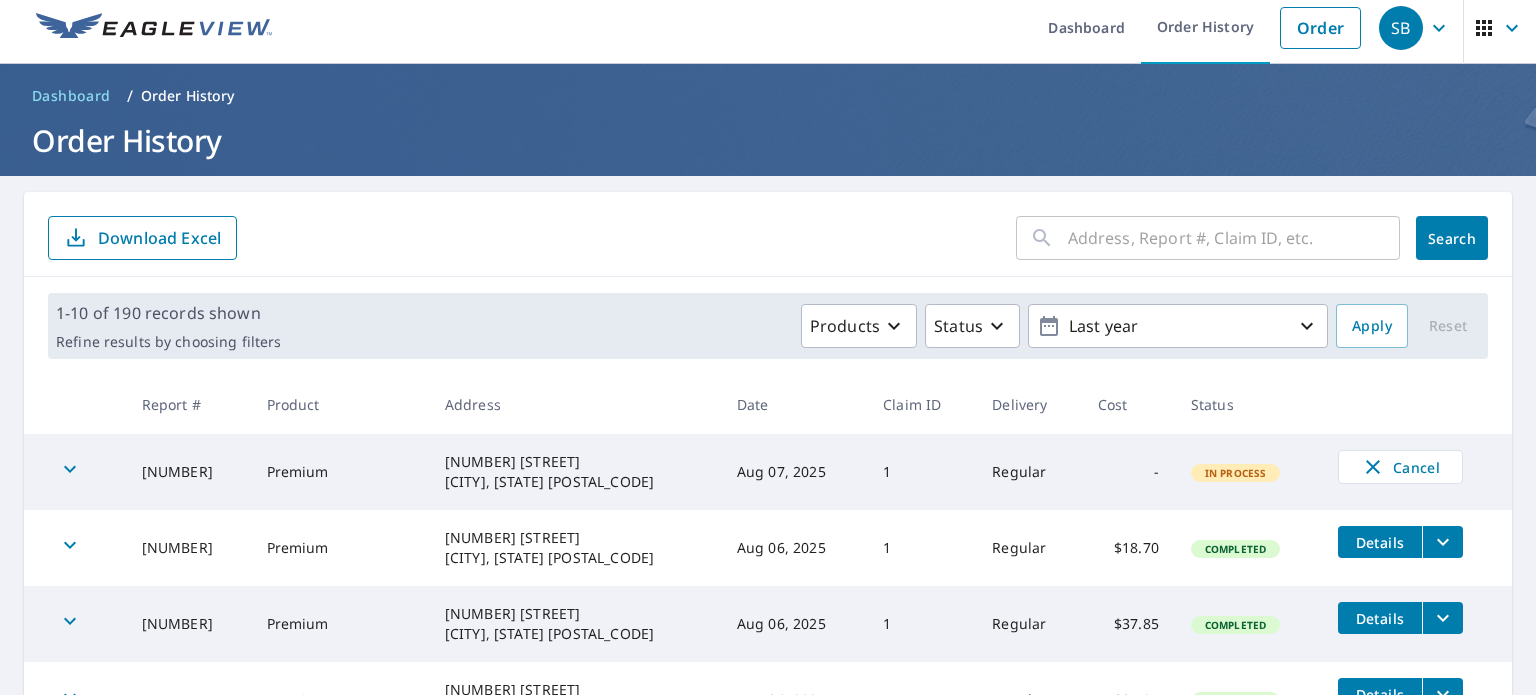 click at bounding box center (1234, 238) 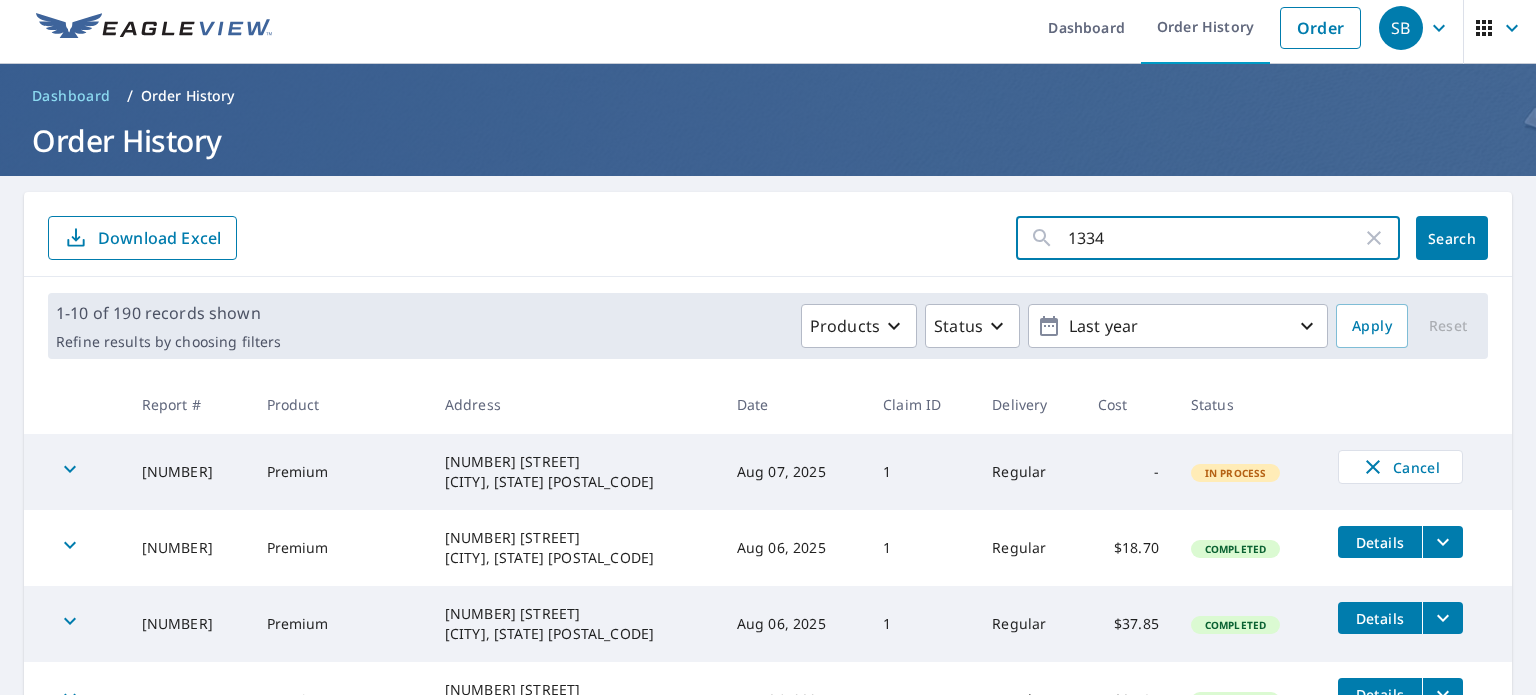 type on "1334" 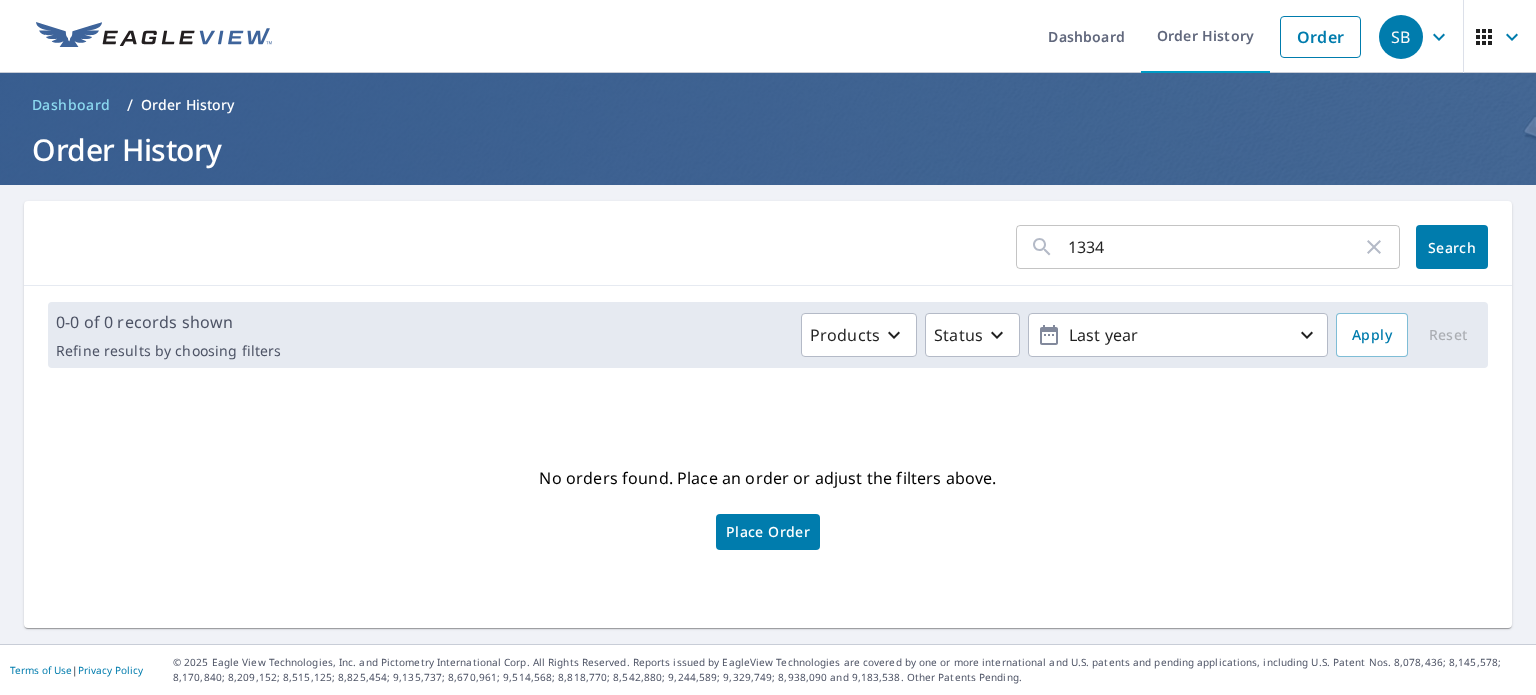 scroll, scrollTop: 0, scrollLeft: 0, axis: both 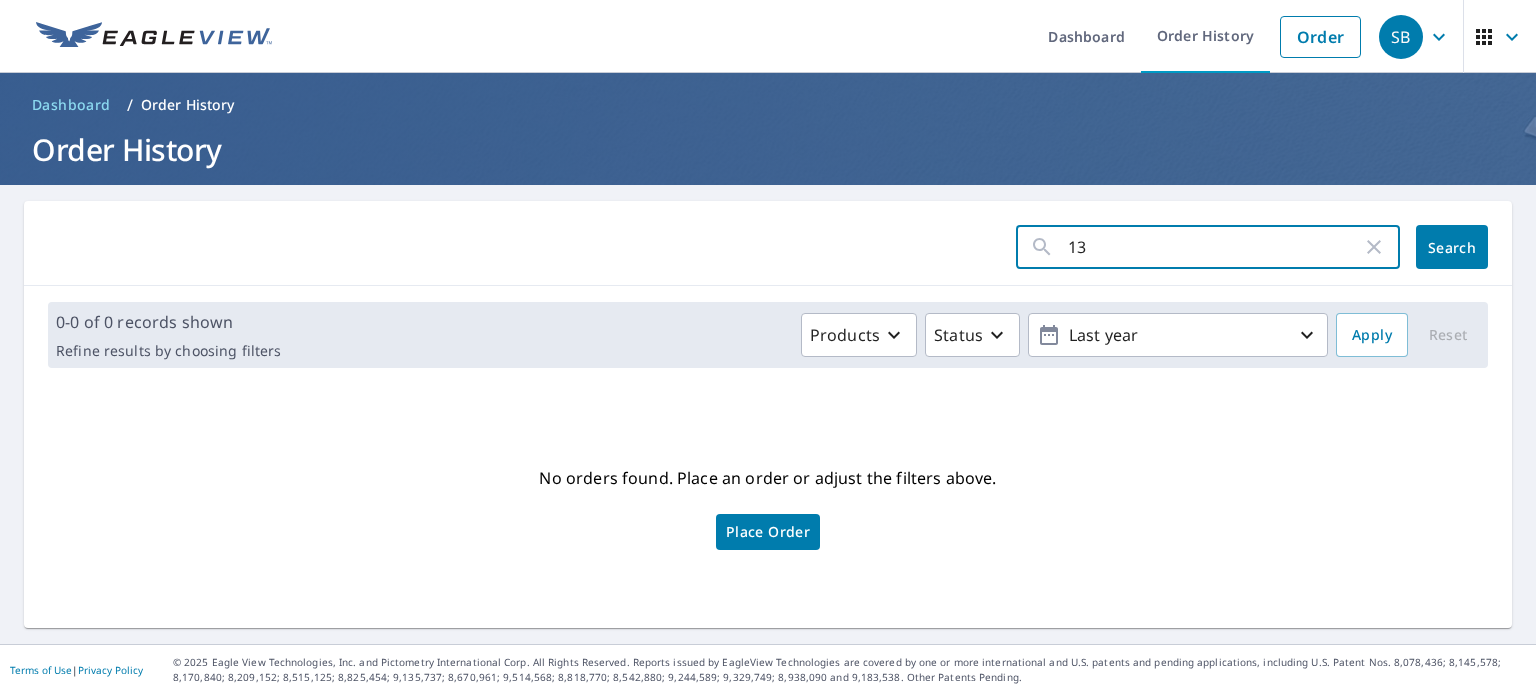 type on "1" 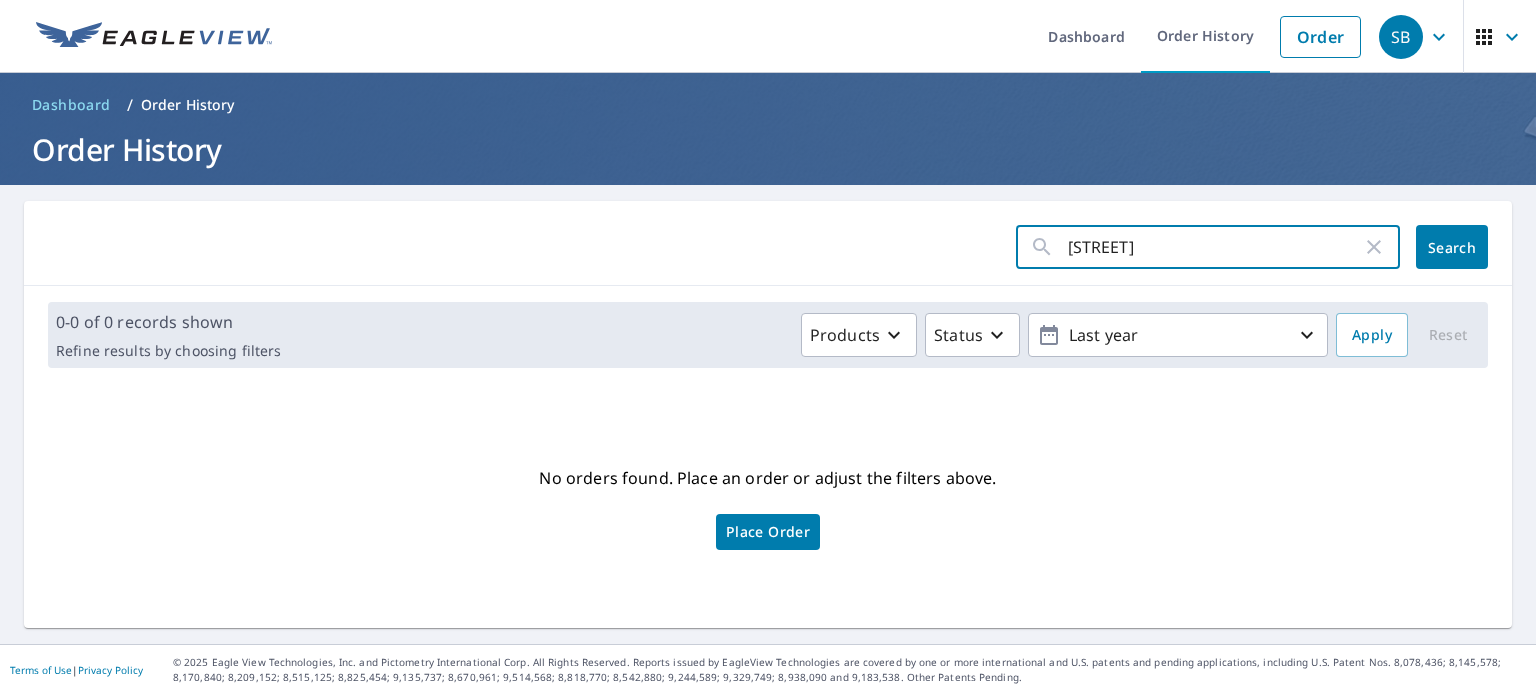 type on "[STREET]" 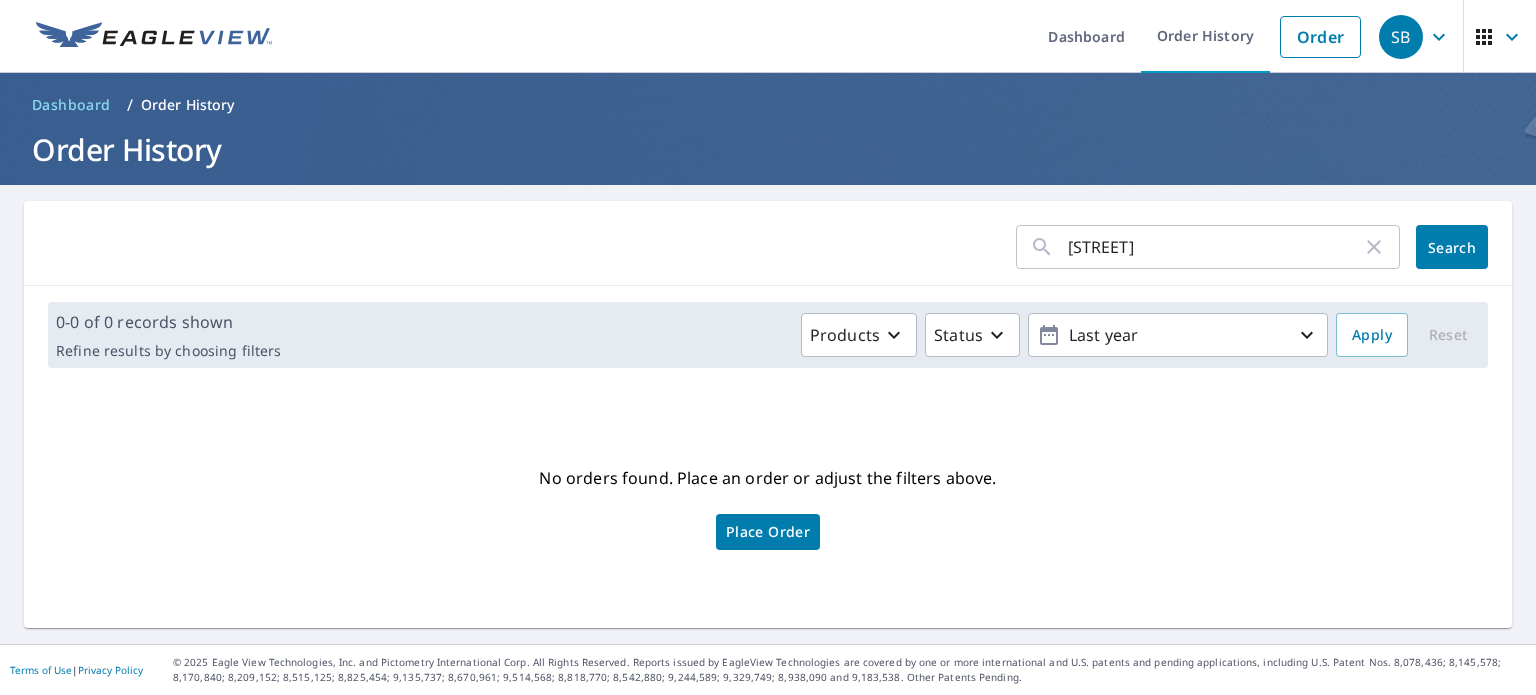 click on "[STREET]" at bounding box center [1215, 247] 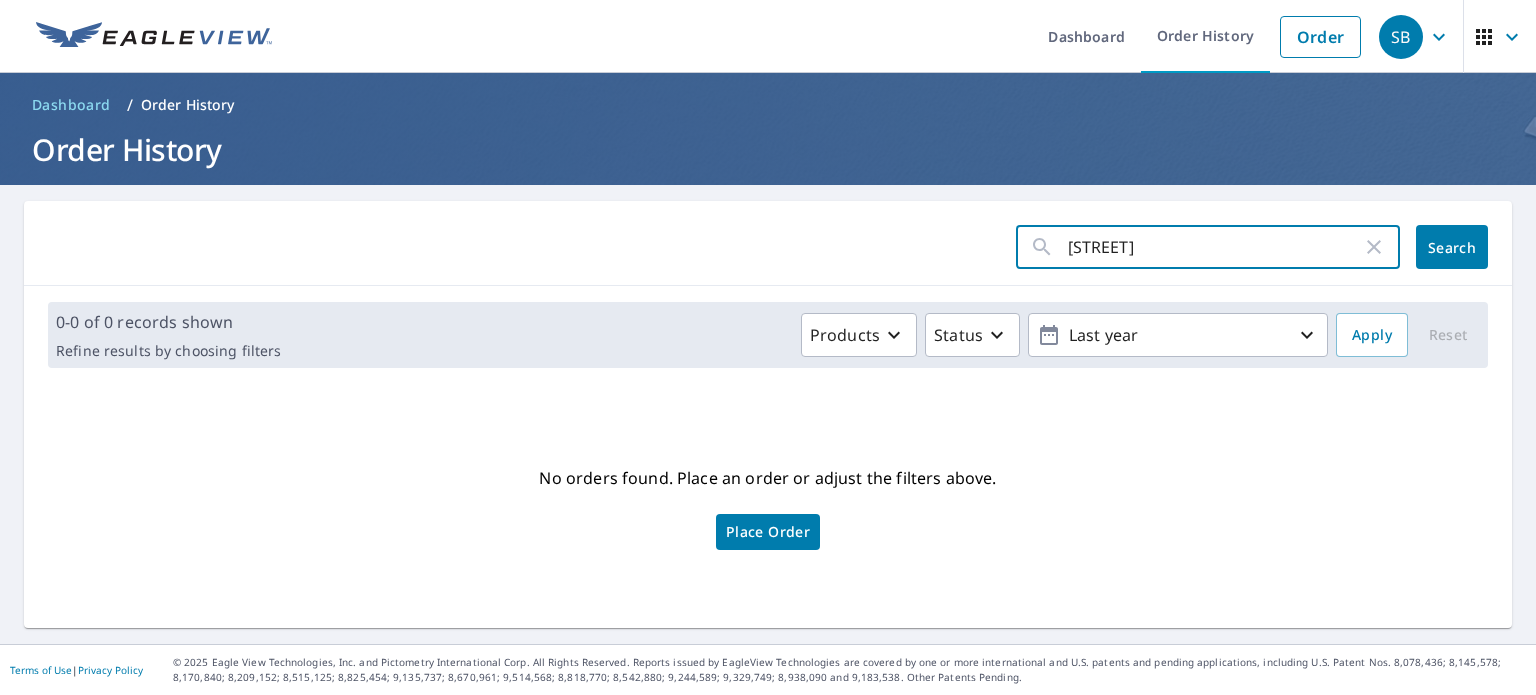 click on "[STREET]" at bounding box center [1215, 247] 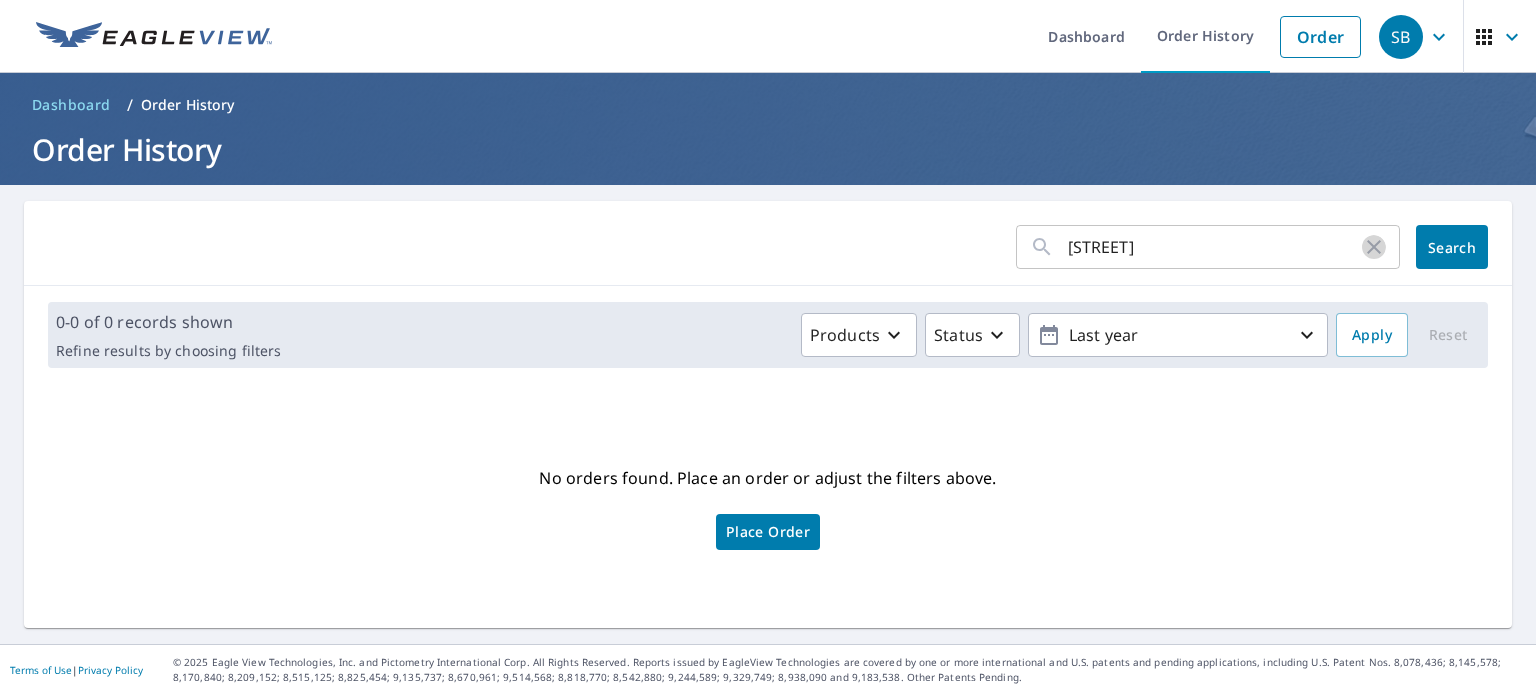 click 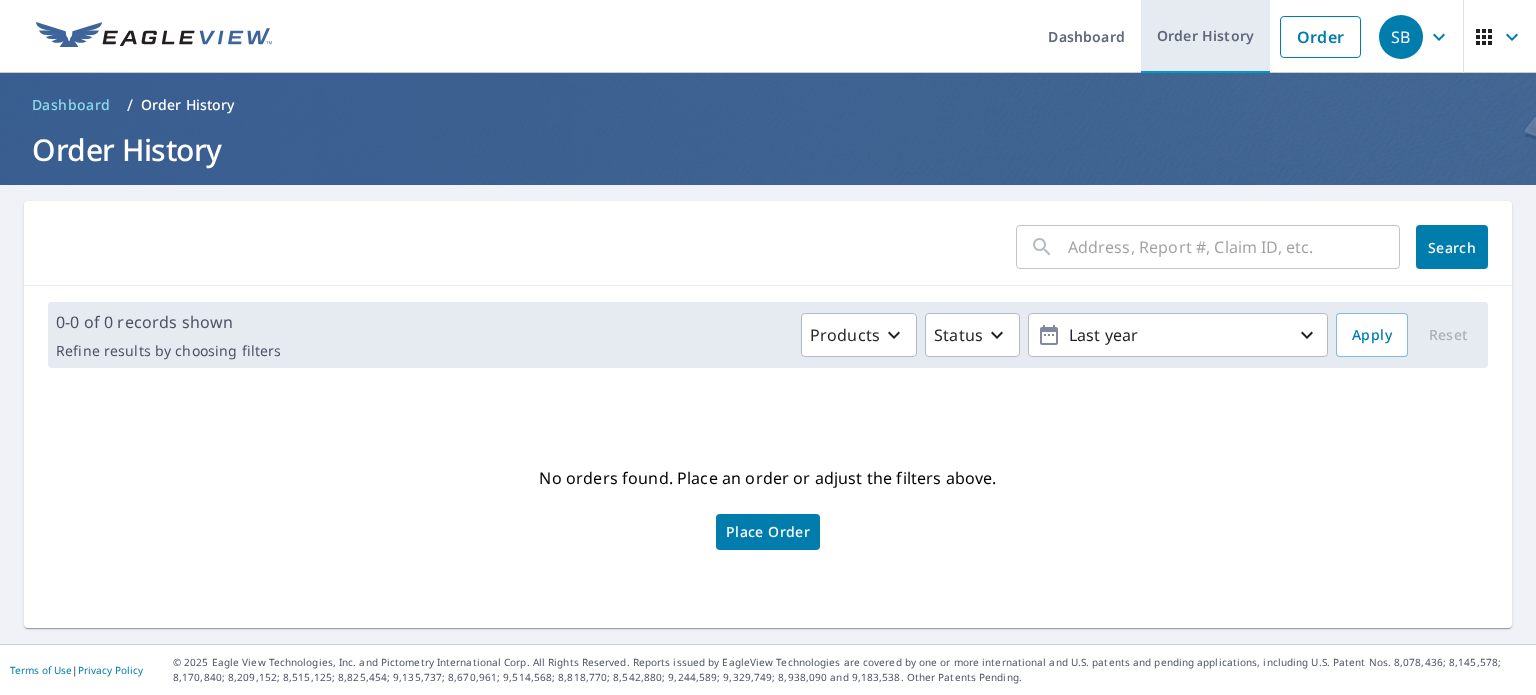 click on "Order History" at bounding box center [1205, 36] 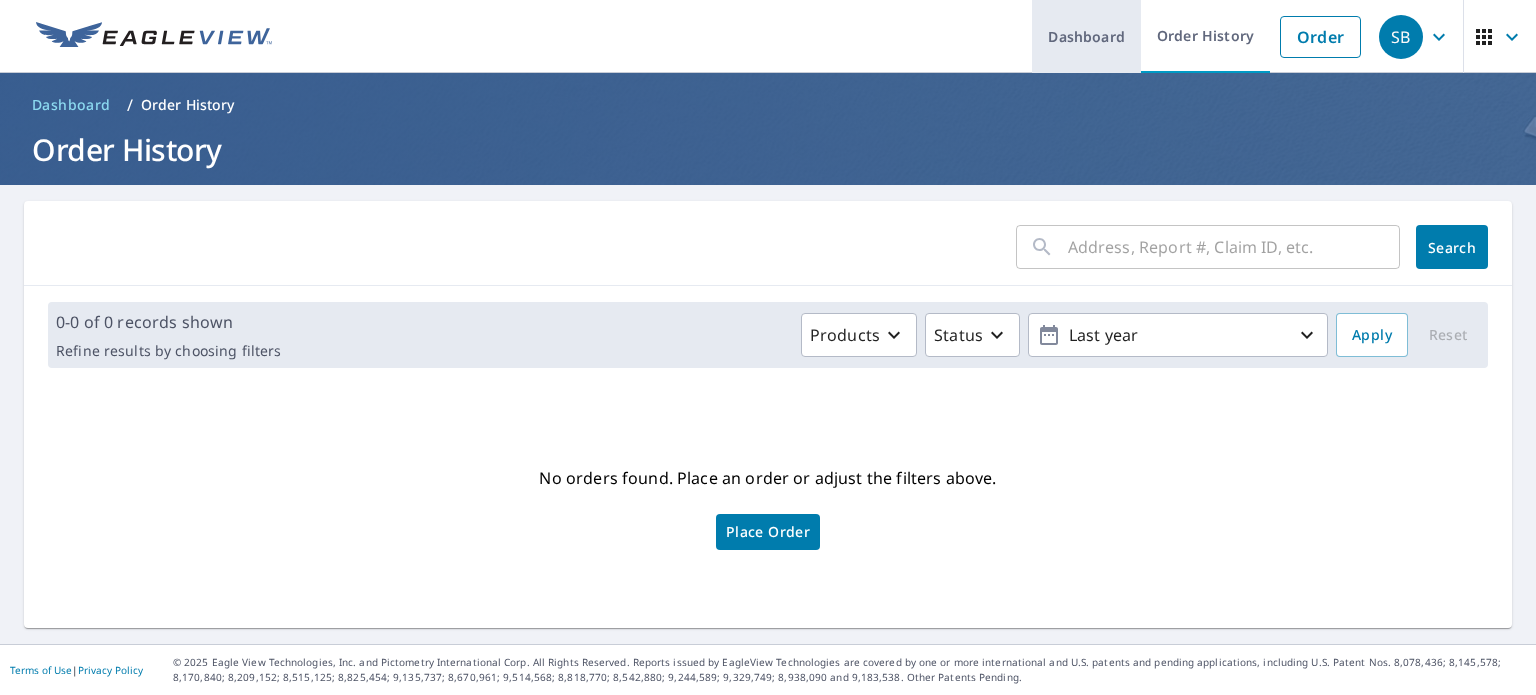 click on "Dashboard" at bounding box center [1086, 36] 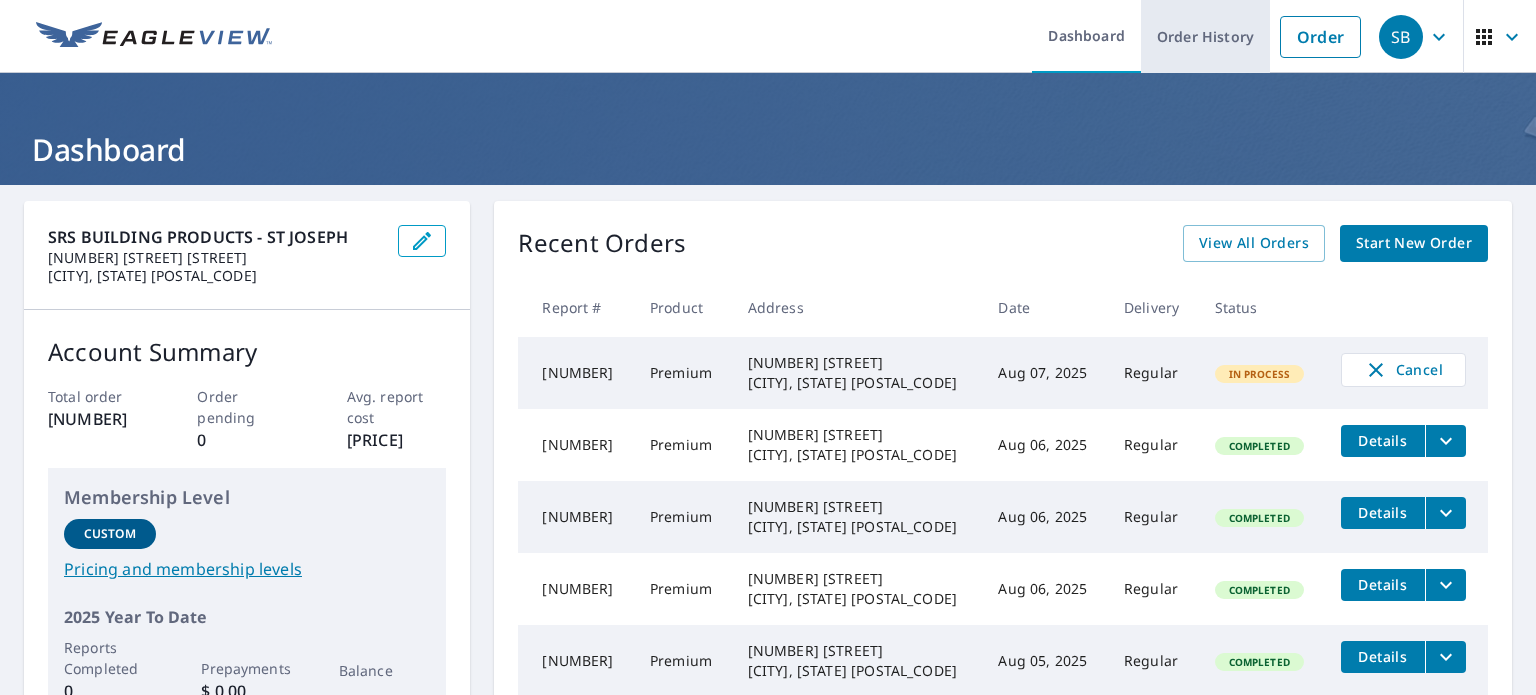 click on "Order History" at bounding box center [1205, 36] 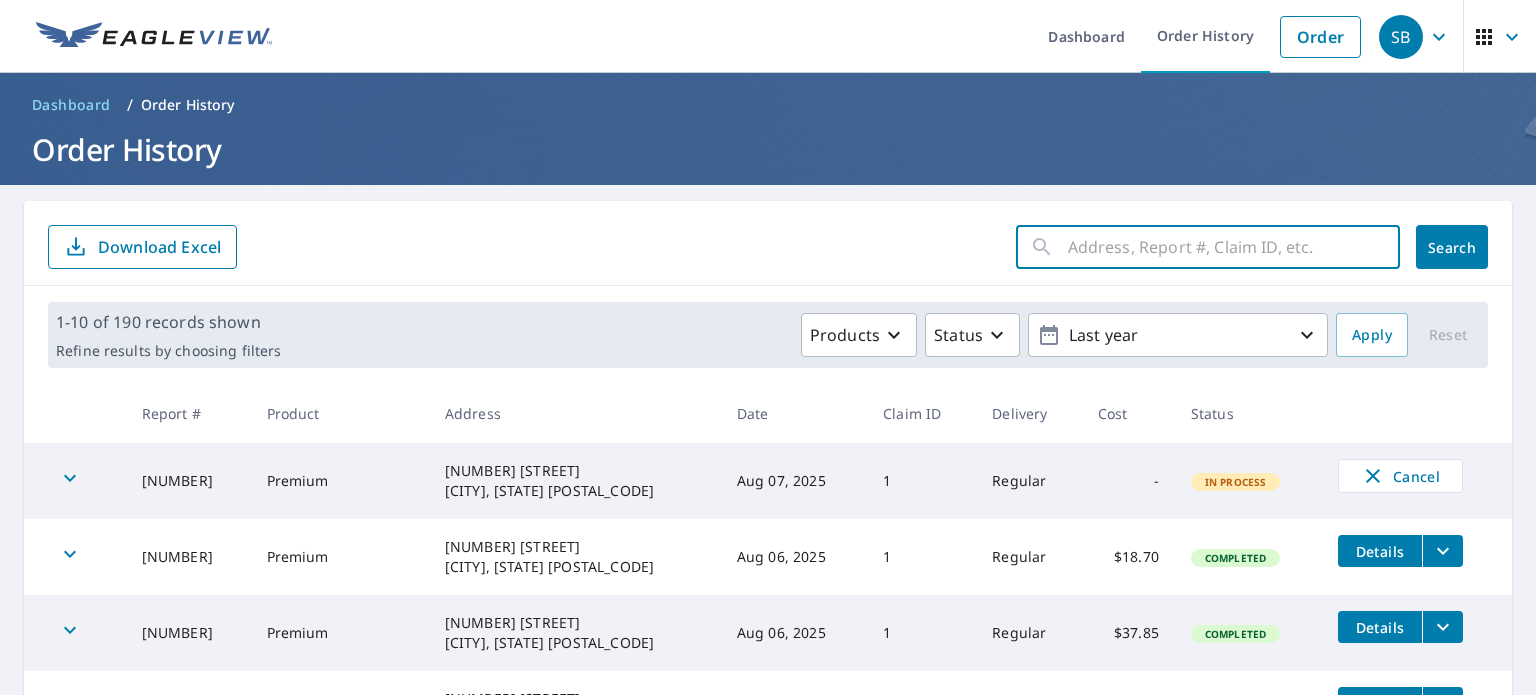 click at bounding box center (1234, 247) 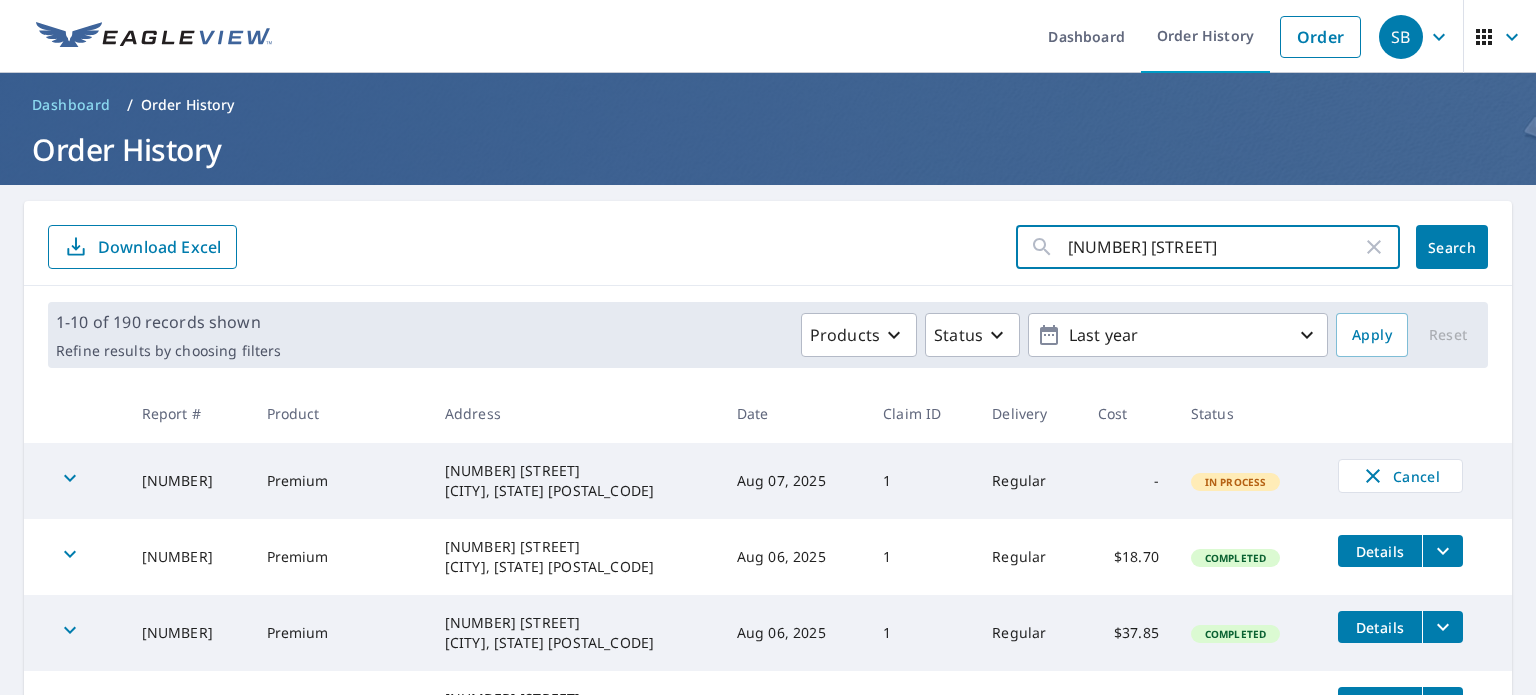type on "[NUMBER] [STREET]" 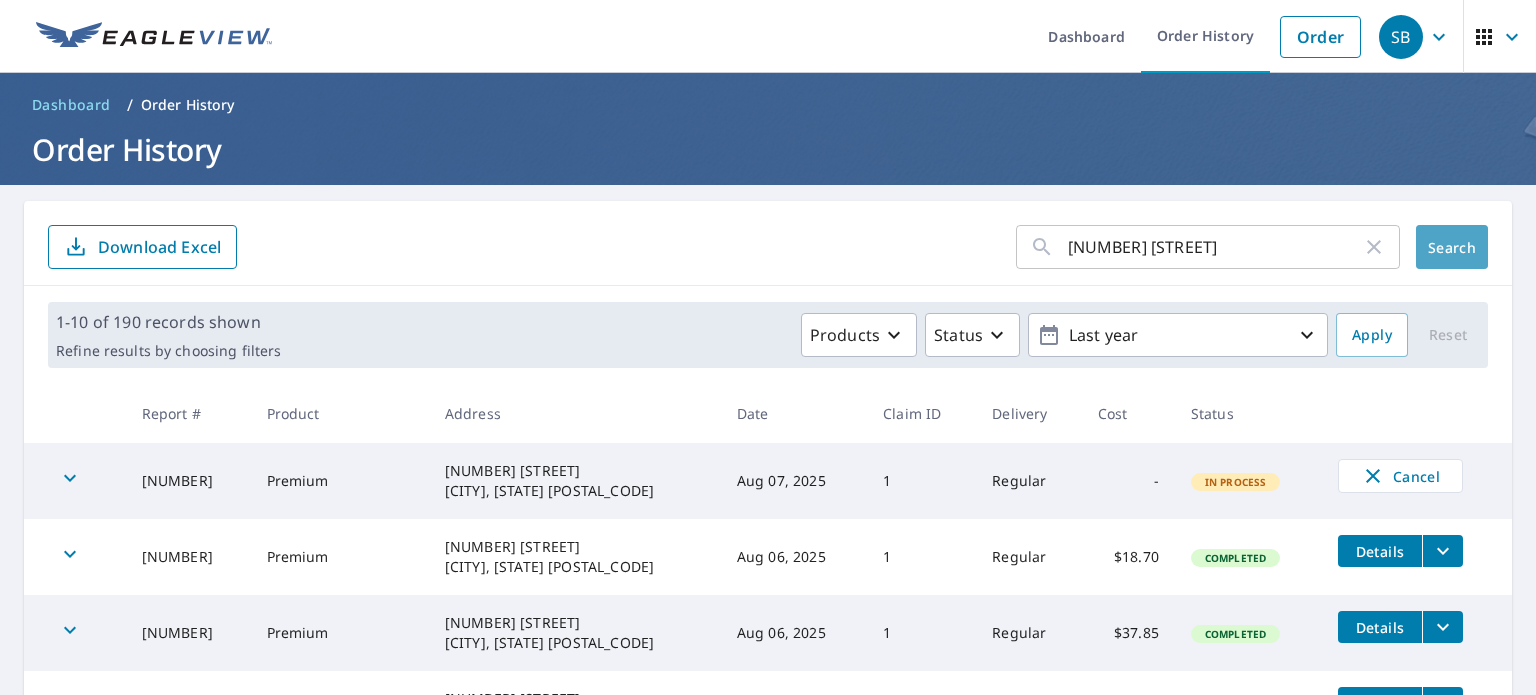 click on "Search" at bounding box center (1452, 247) 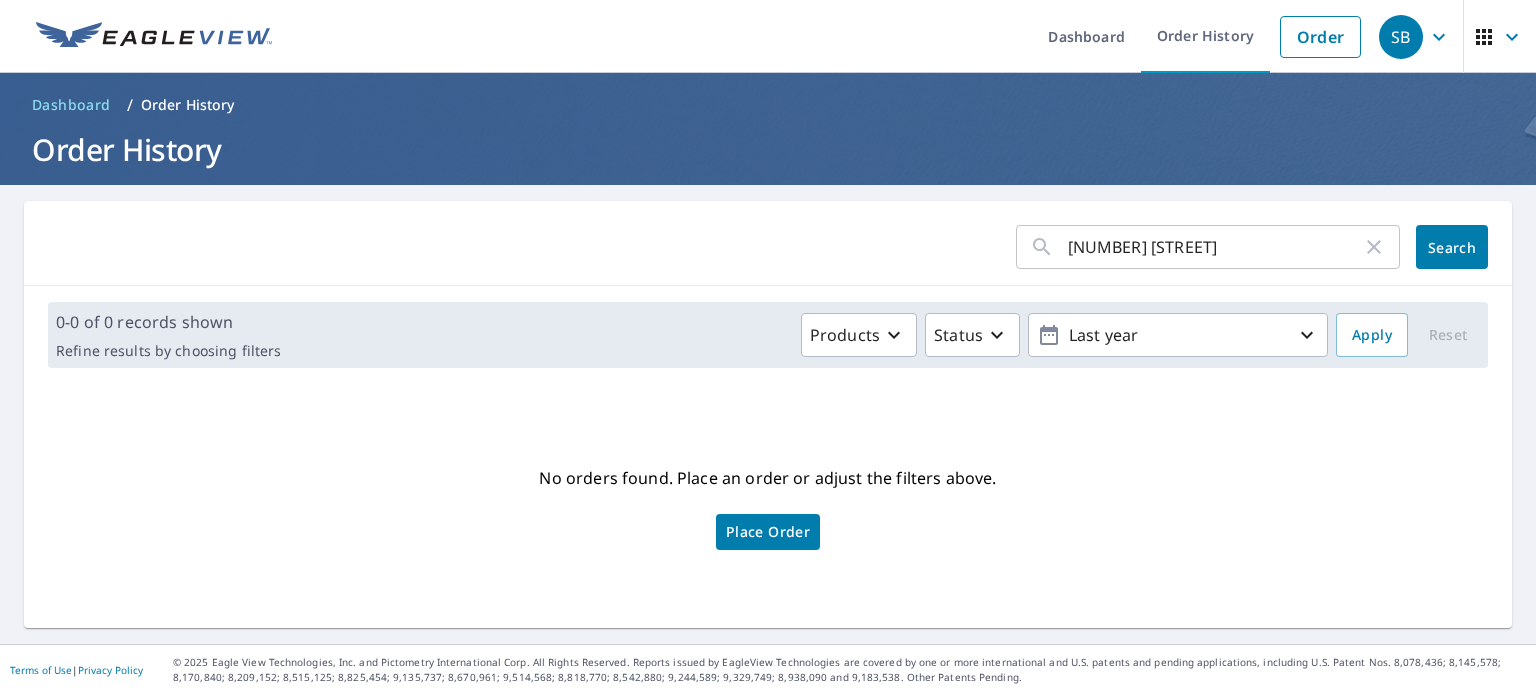 click 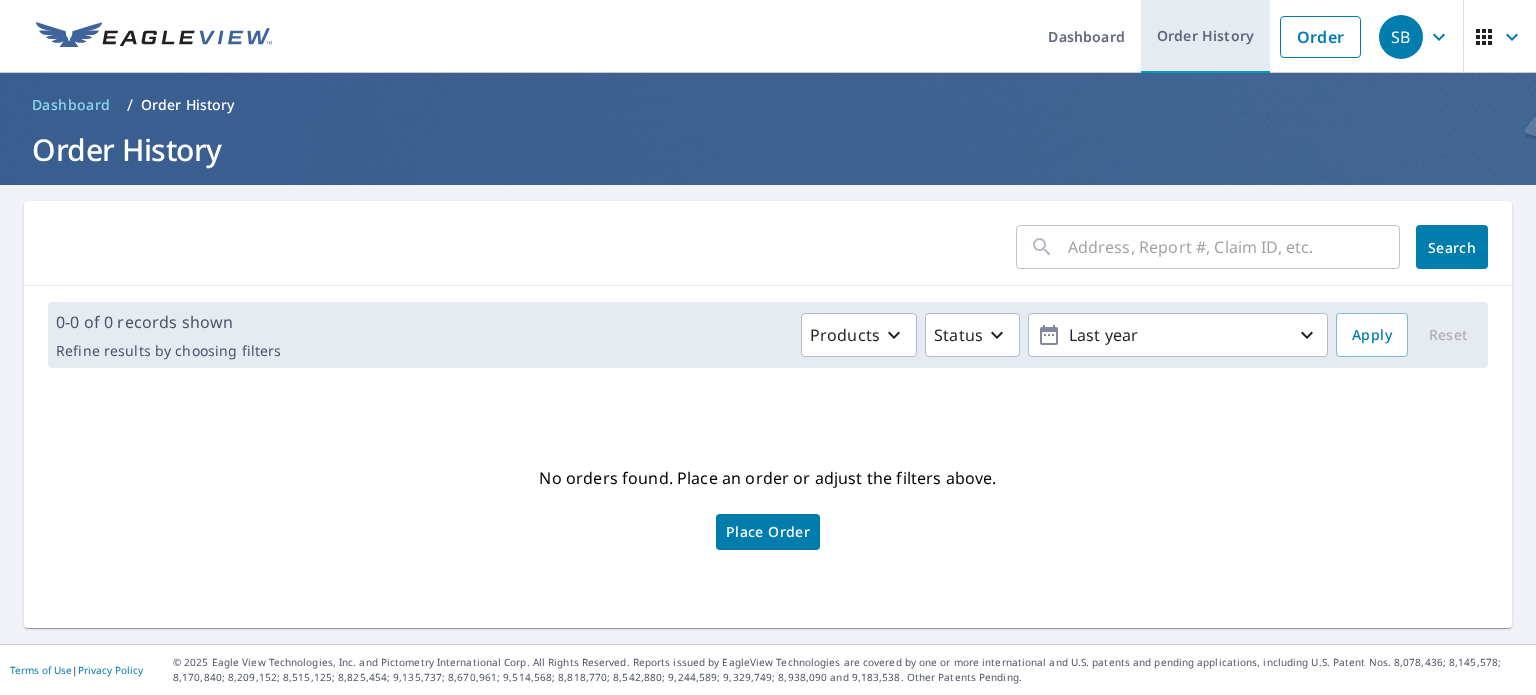click on "Order History" at bounding box center (1205, 36) 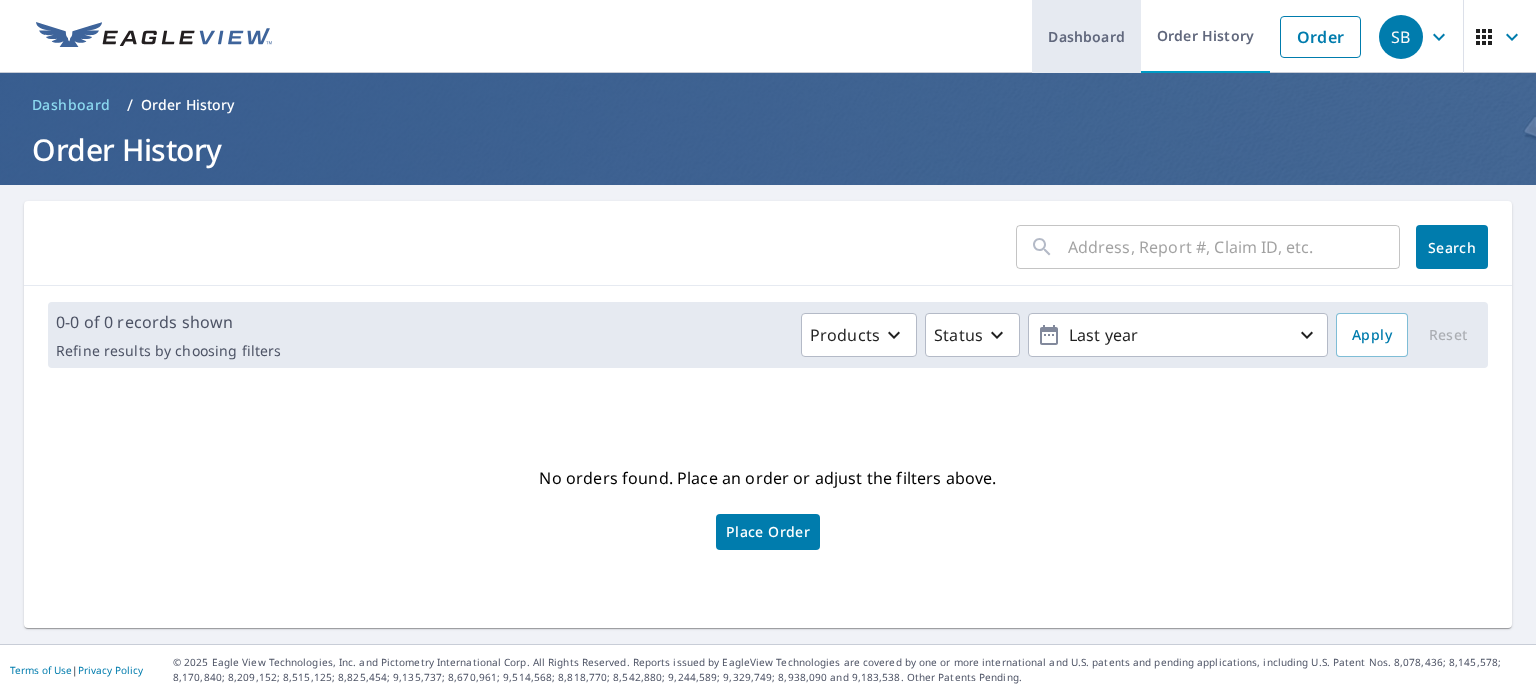 click on "Dashboard" at bounding box center [1086, 36] 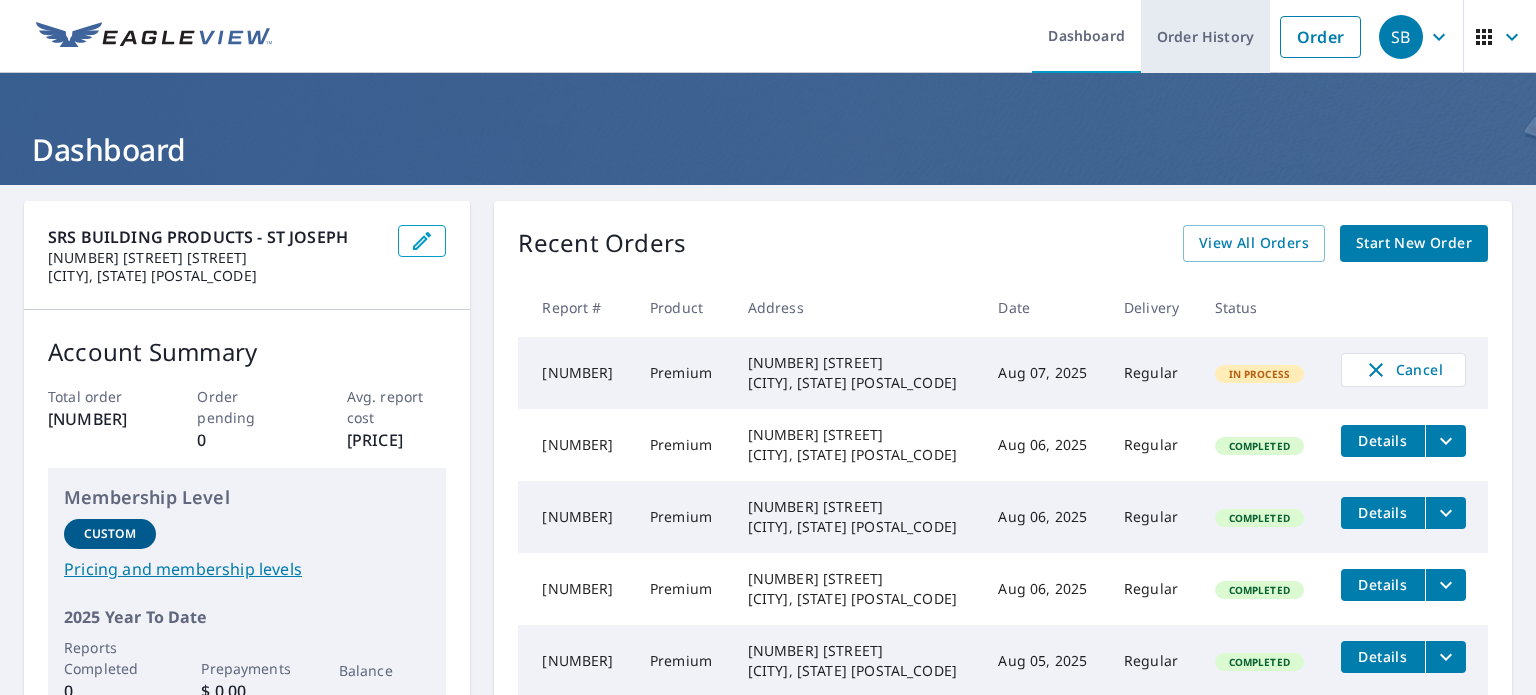 click on "Order History" at bounding box center [1205, 36] 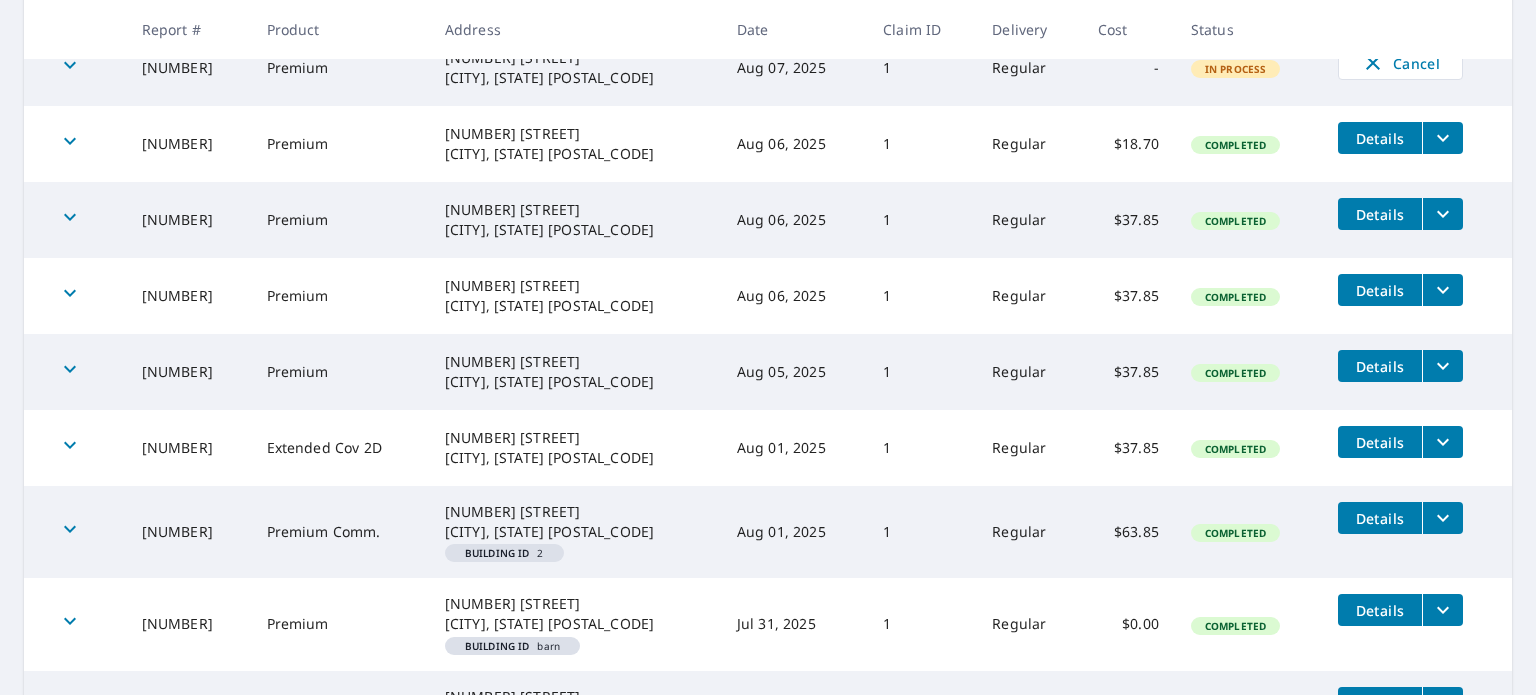 scroll, scrollTop: 418, scrollLeft: 0, axis: vertical 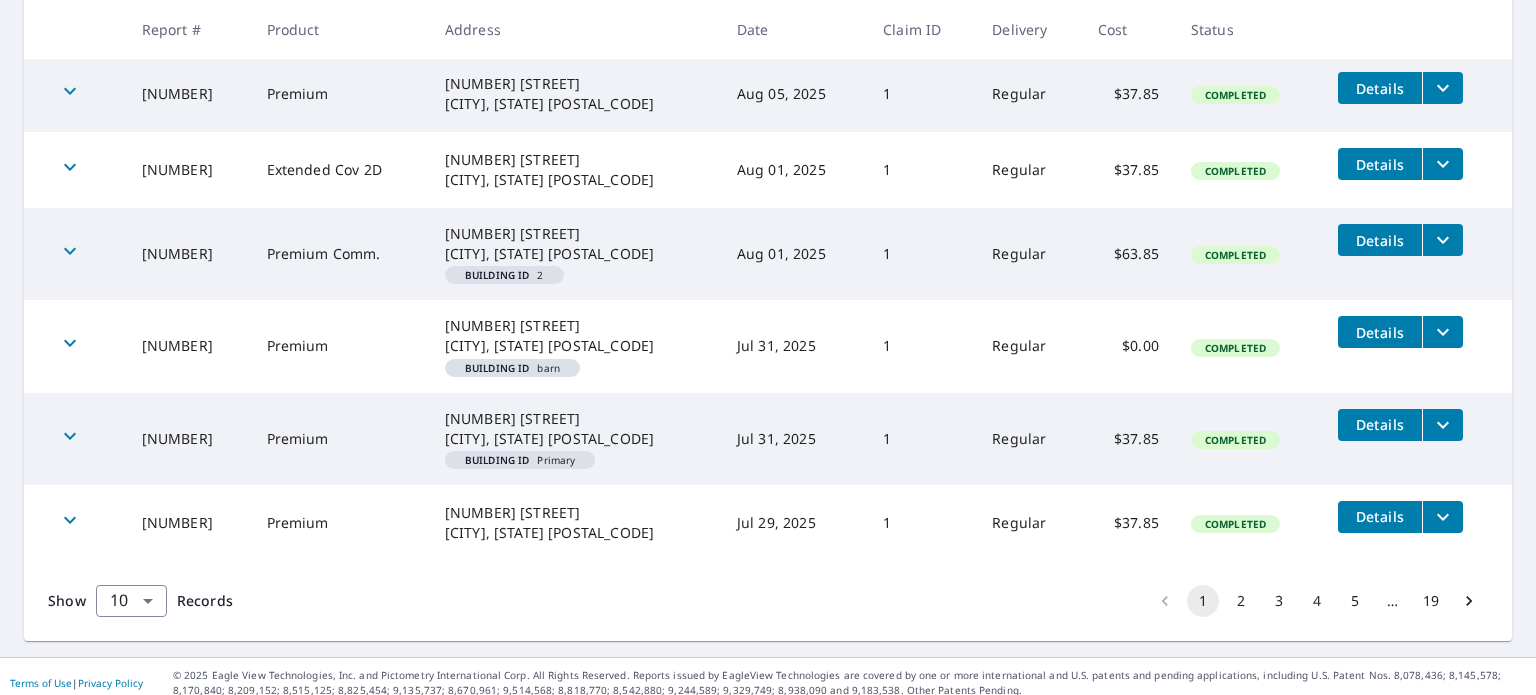 click on "2" at bounding box center (1241, 601) 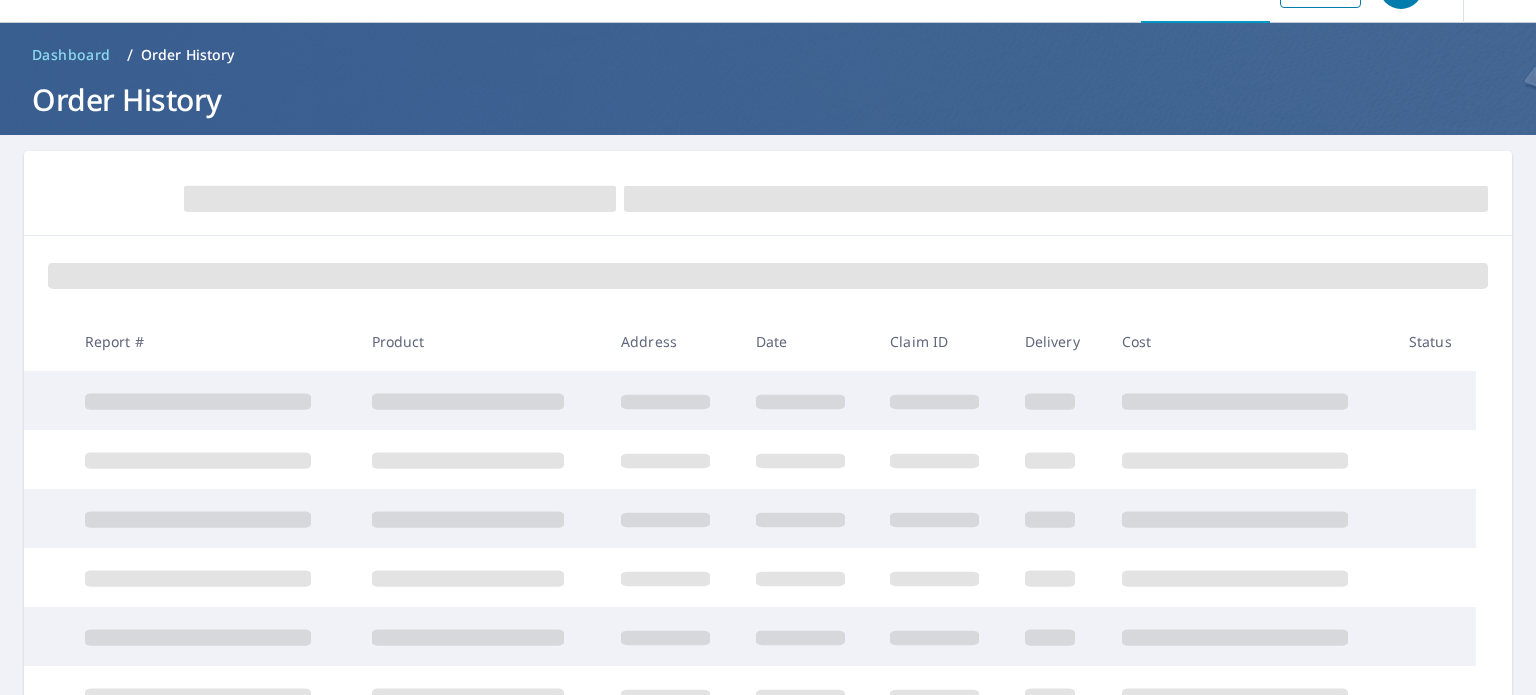 scroll, scrollTop: 0, scrollLeft: 0, axis: both 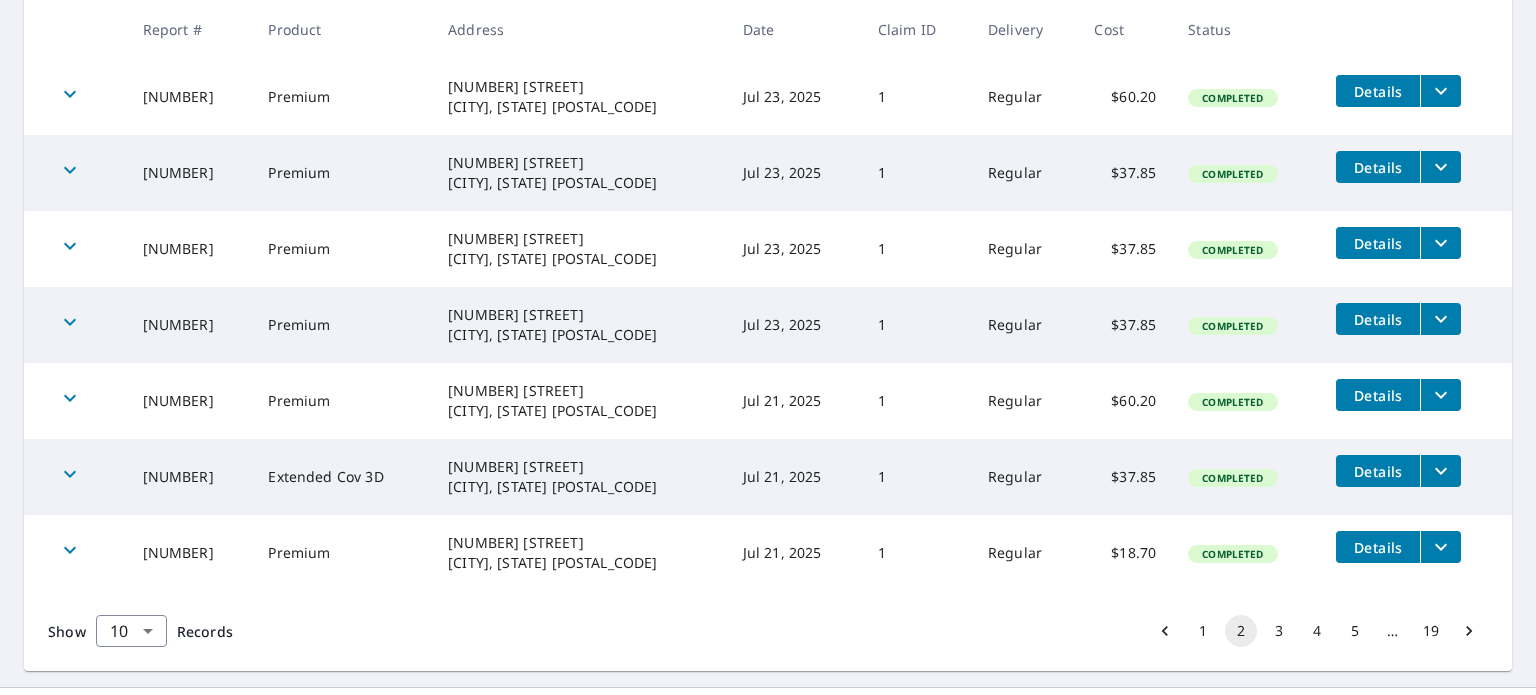 click on "3" at bounding box center (1279, 631) 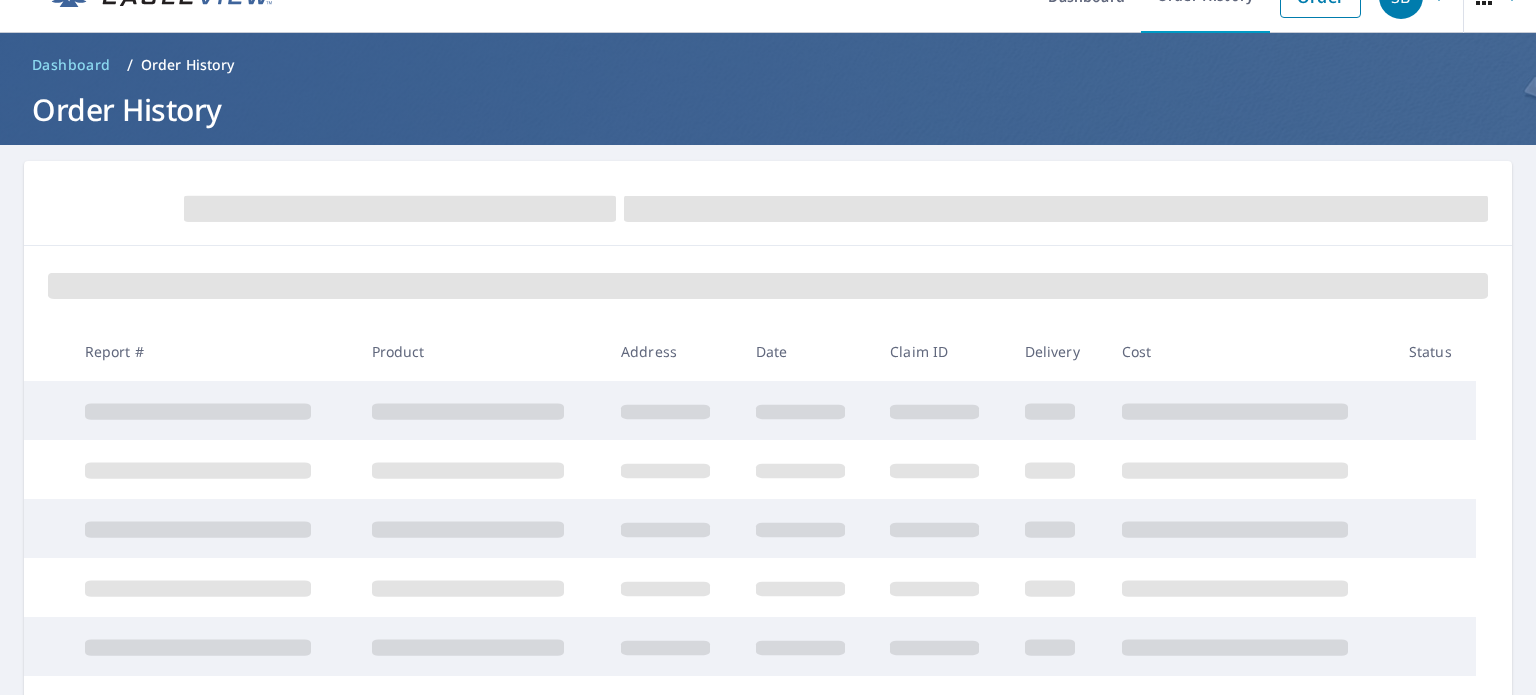 scroll, scrollTop: 0, scrollLeft: 0, axis: both 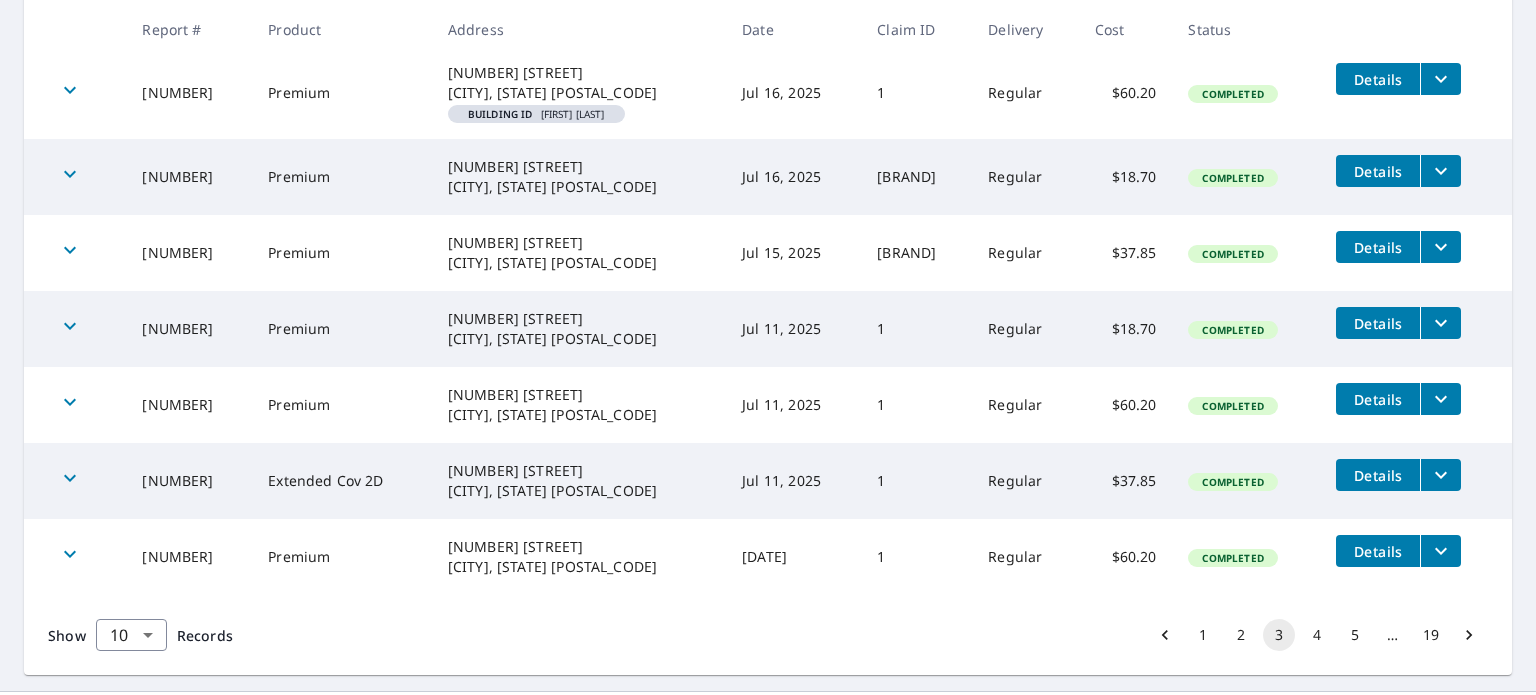 click on "4" at bounding box center [1317, 635] 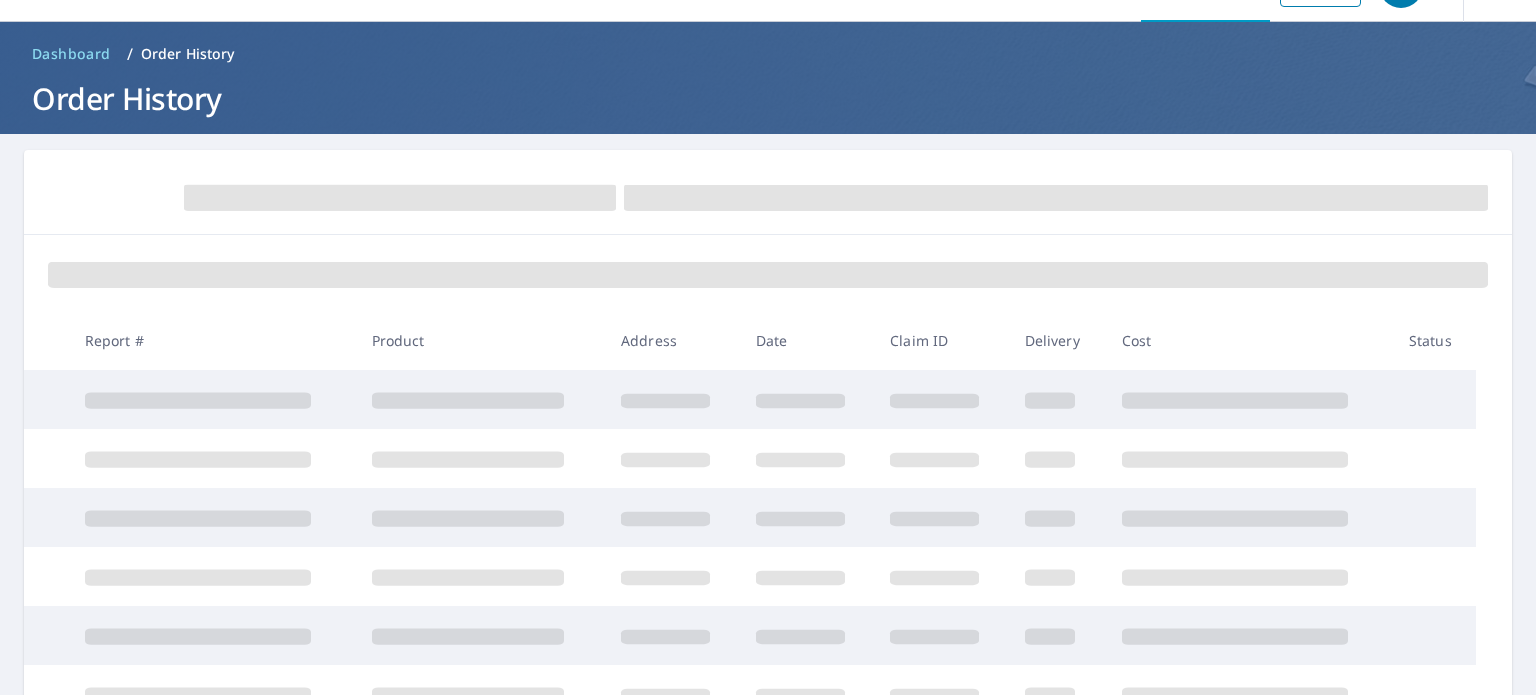 scroll, scrollTop: 0, scrollLeft: 0, axis: both 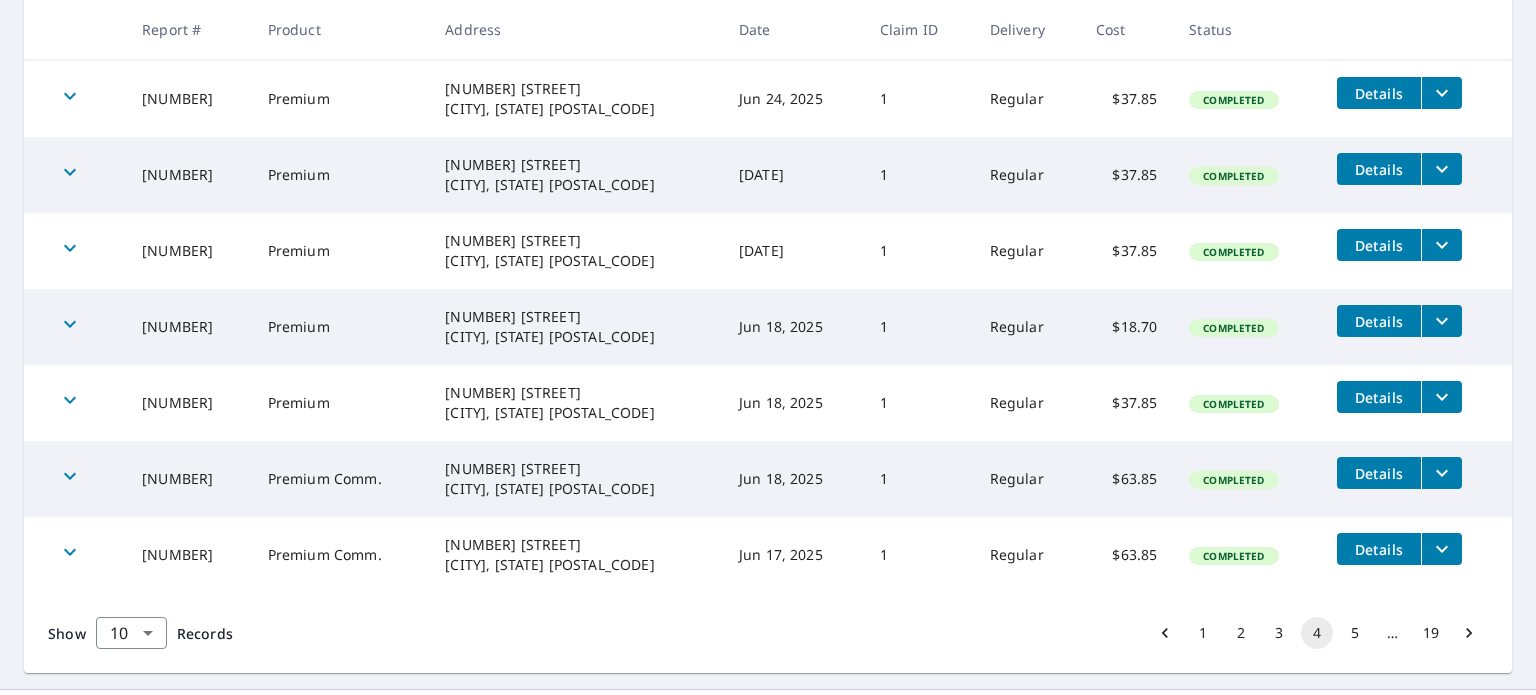 click on "5" at bounding box center (1355, 633) 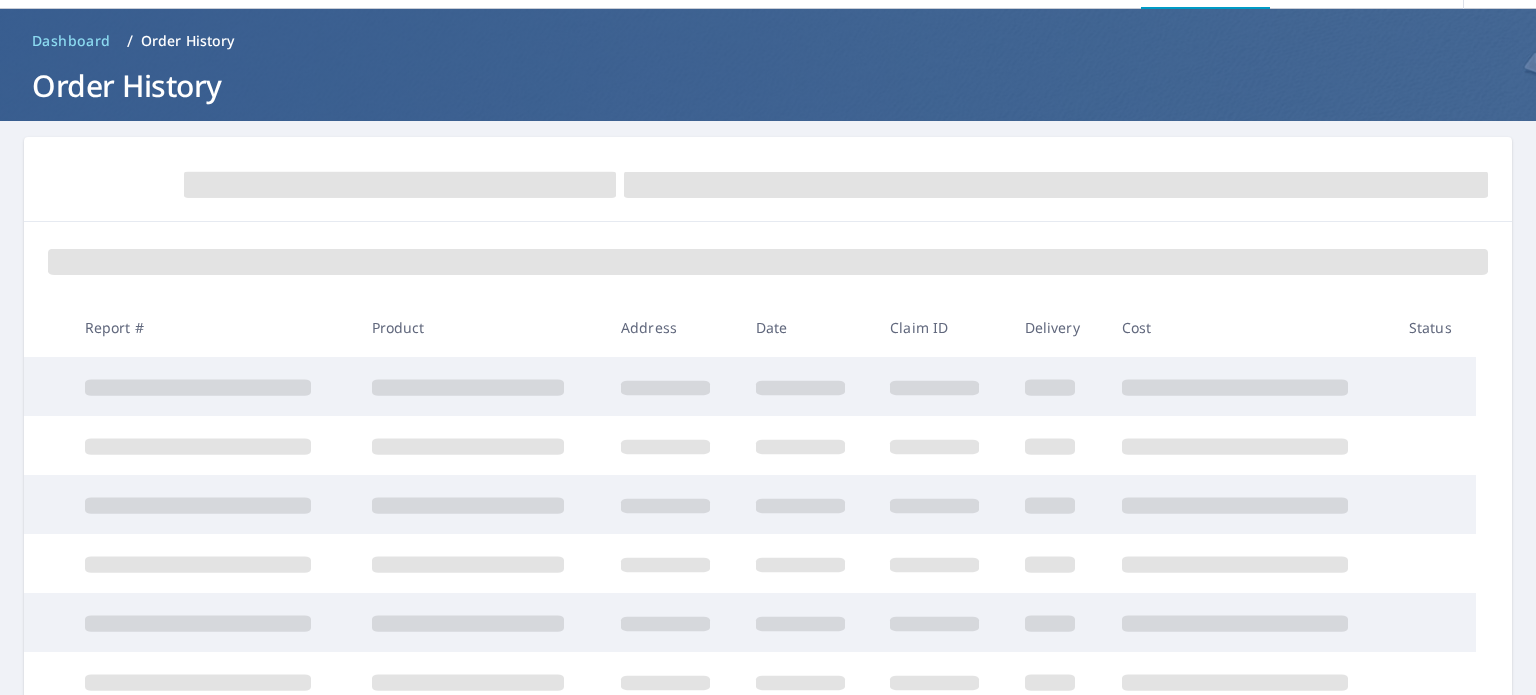 scroll, scrollTop: 0, scrollLeft: 0, axis: both 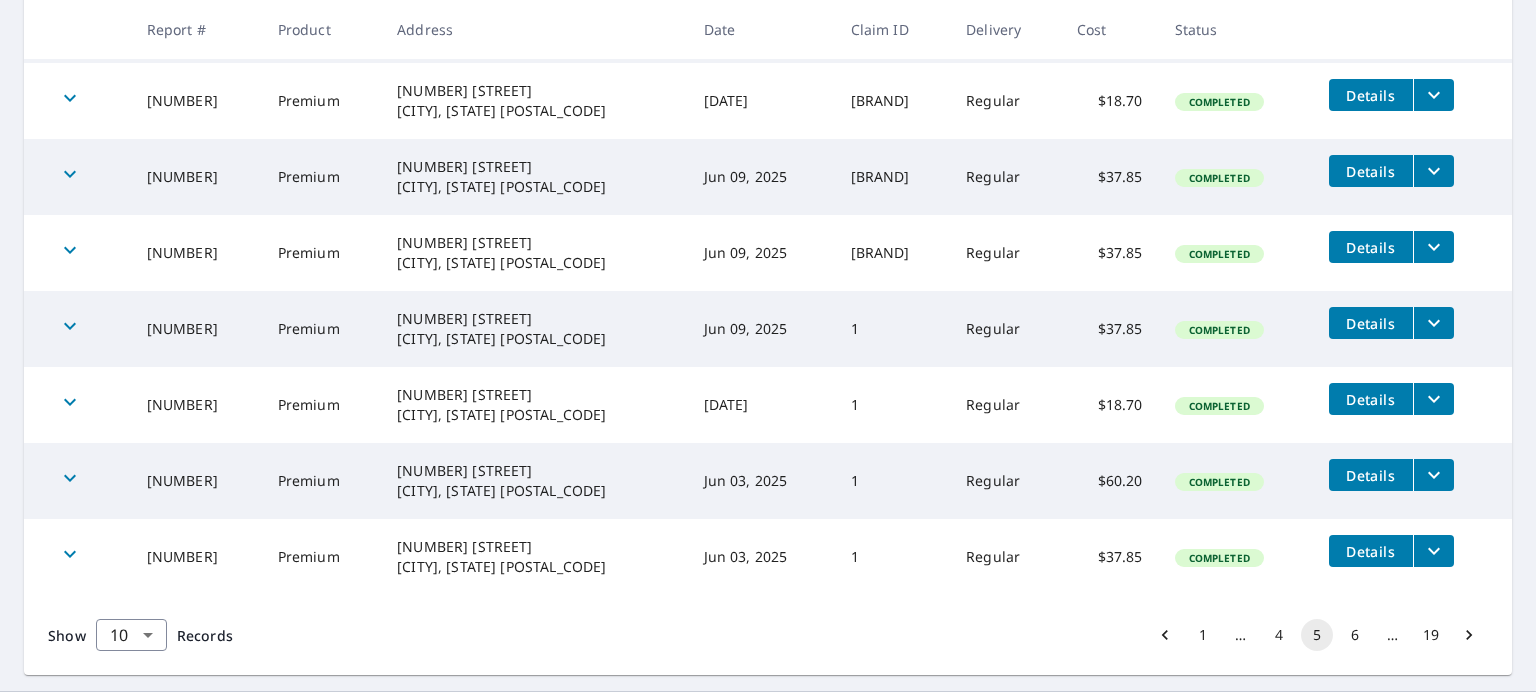 click on "6" at bounding box center [1355, 635] 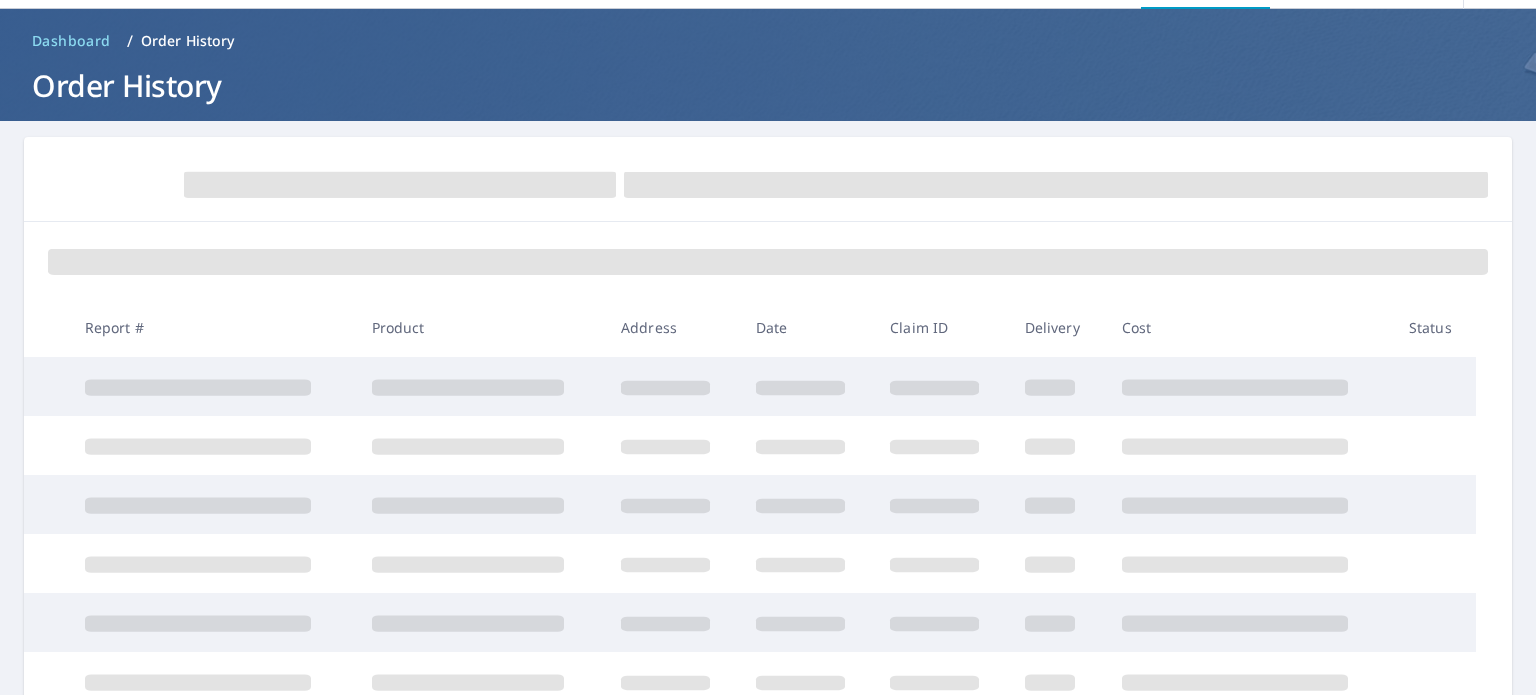scroll, scrollTop: 0, scrollLeft: 0, axis: both 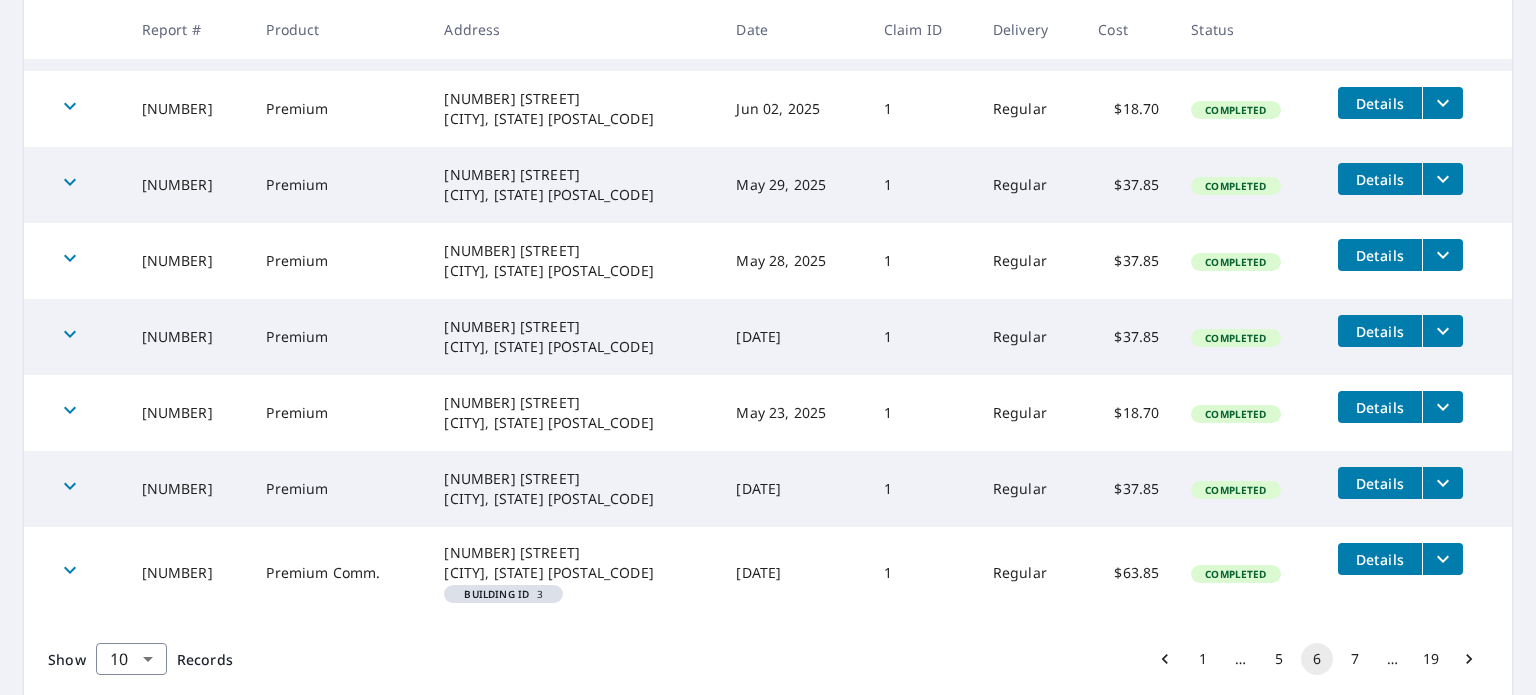 click on "7" at bounding box center [1355, 659] 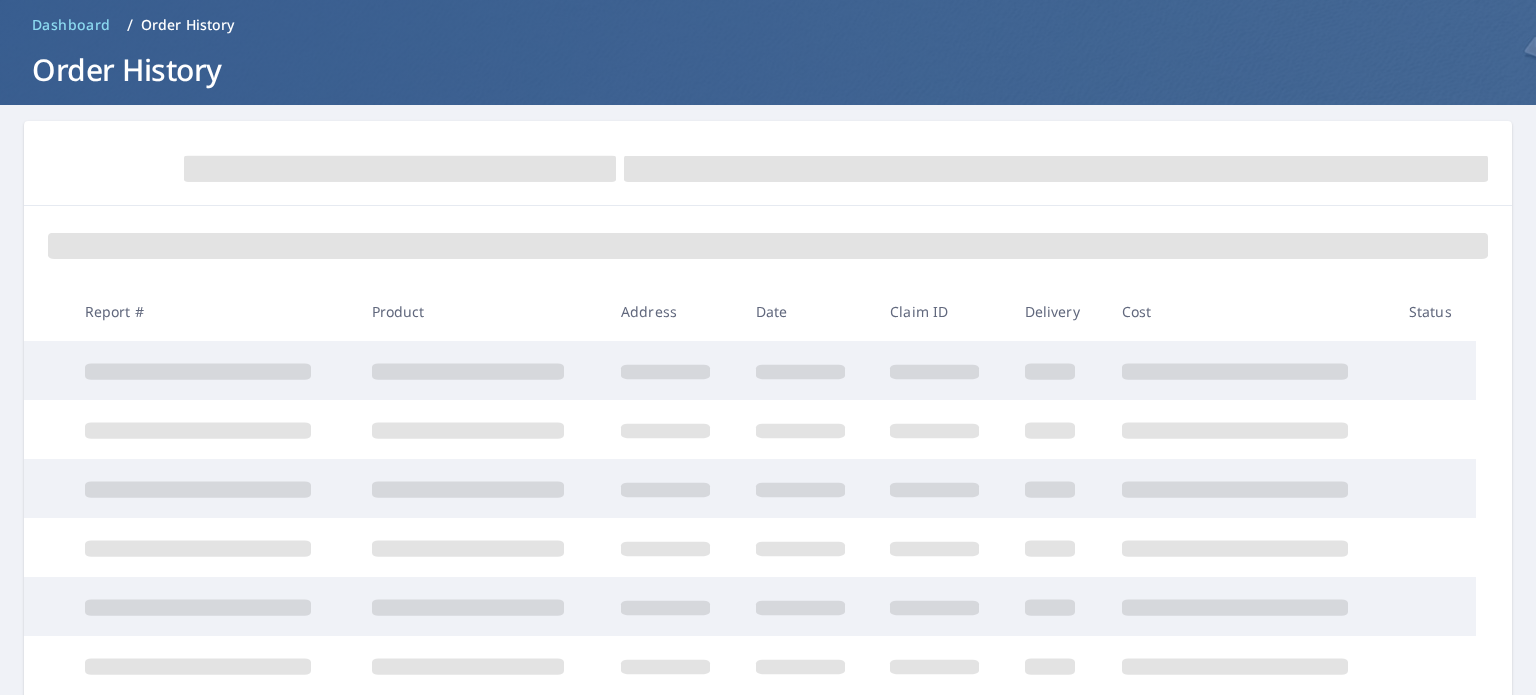 scroll, scrollTop: 0, scrollLeft: 0, axis: both 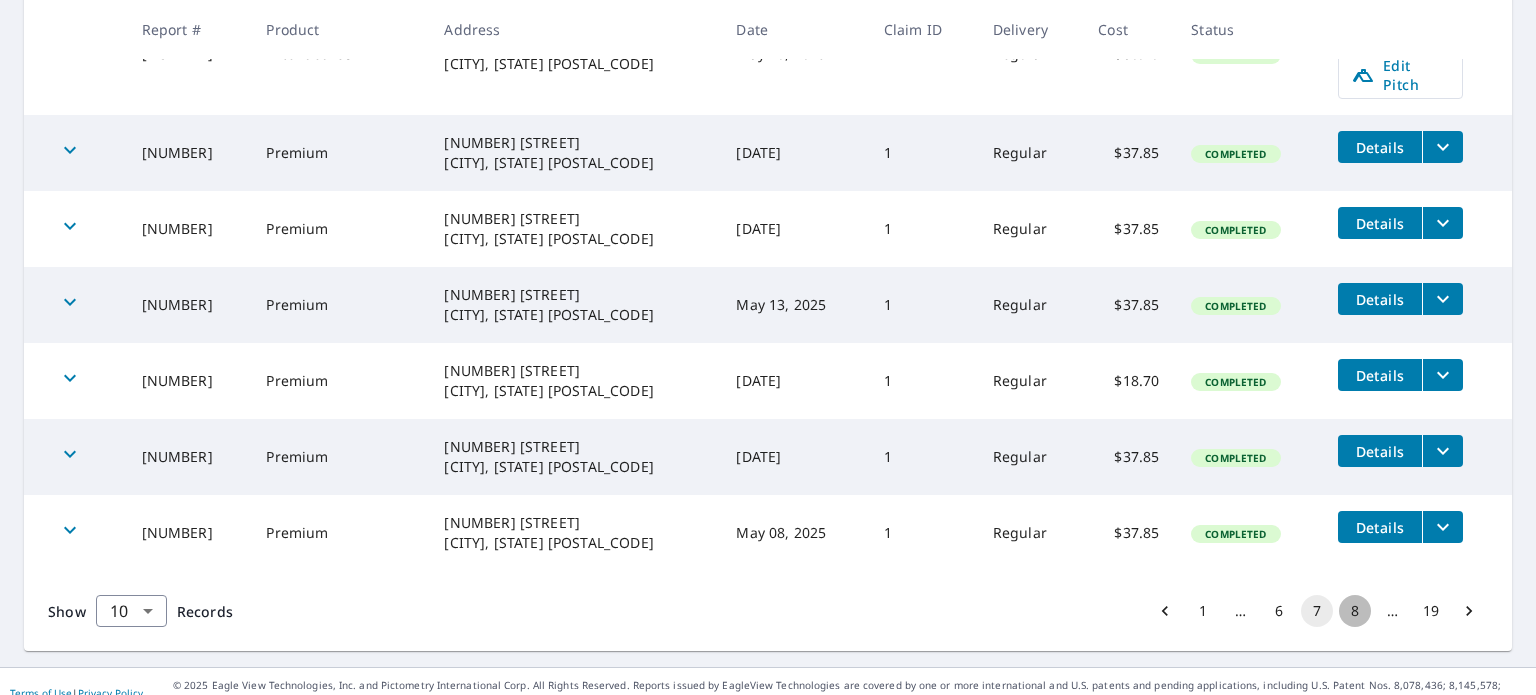 click on "8" at bounding box center [1355, 611] 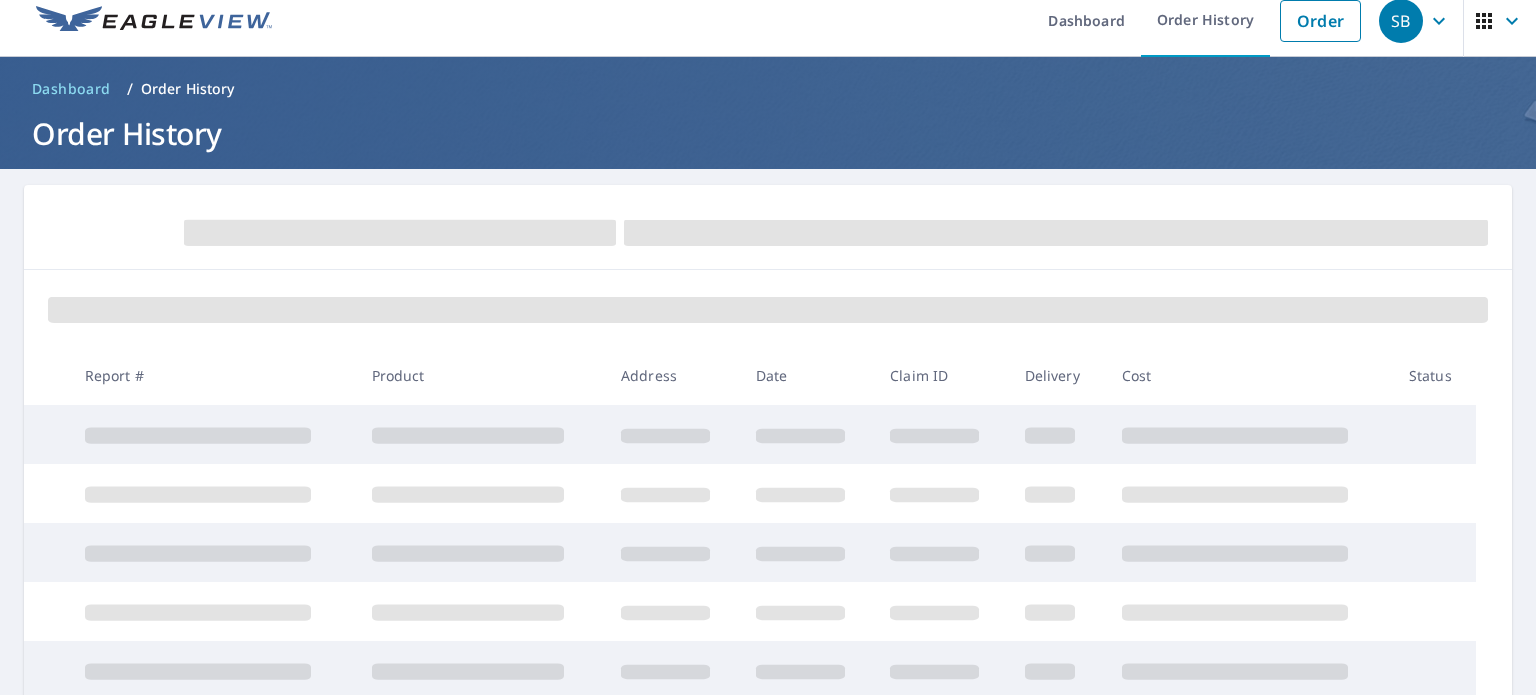 scroll, scrollTop: 0, scrollLeft: 0, axis: both 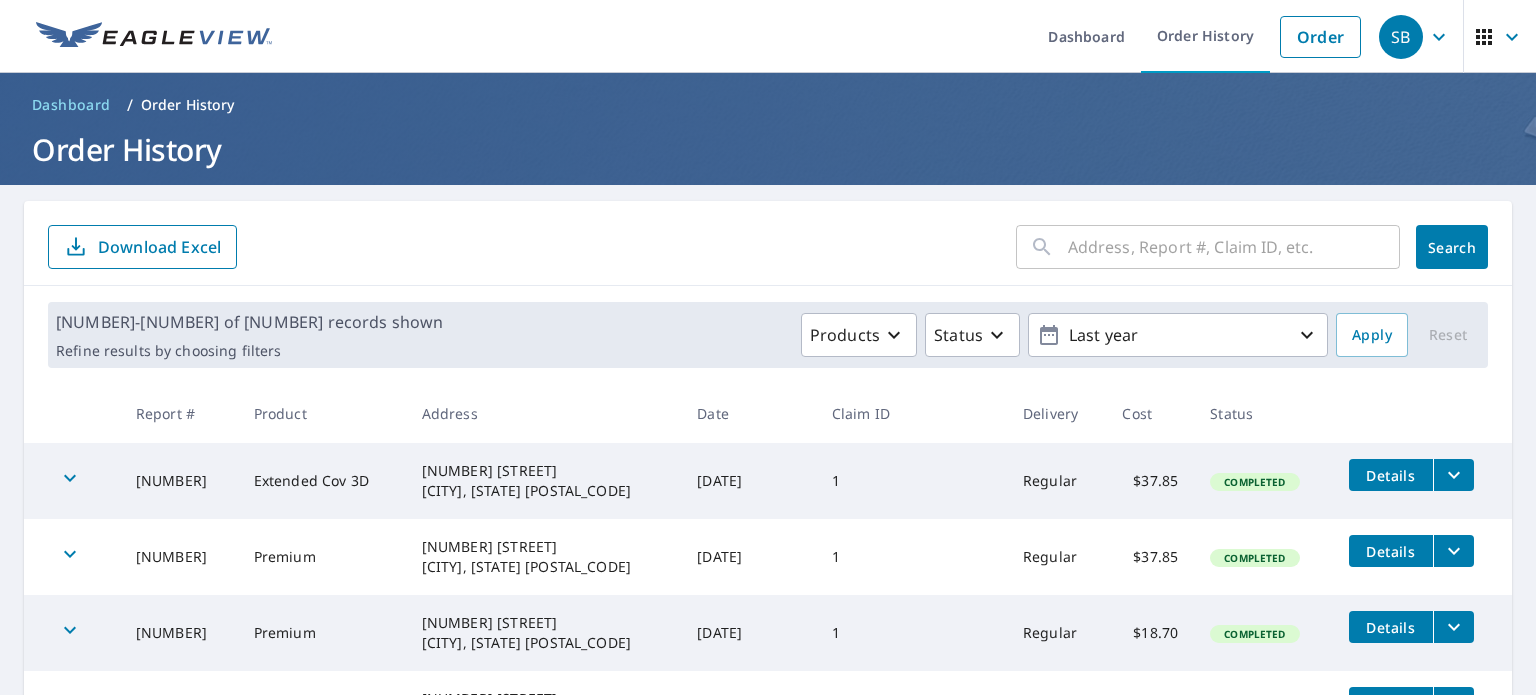 click 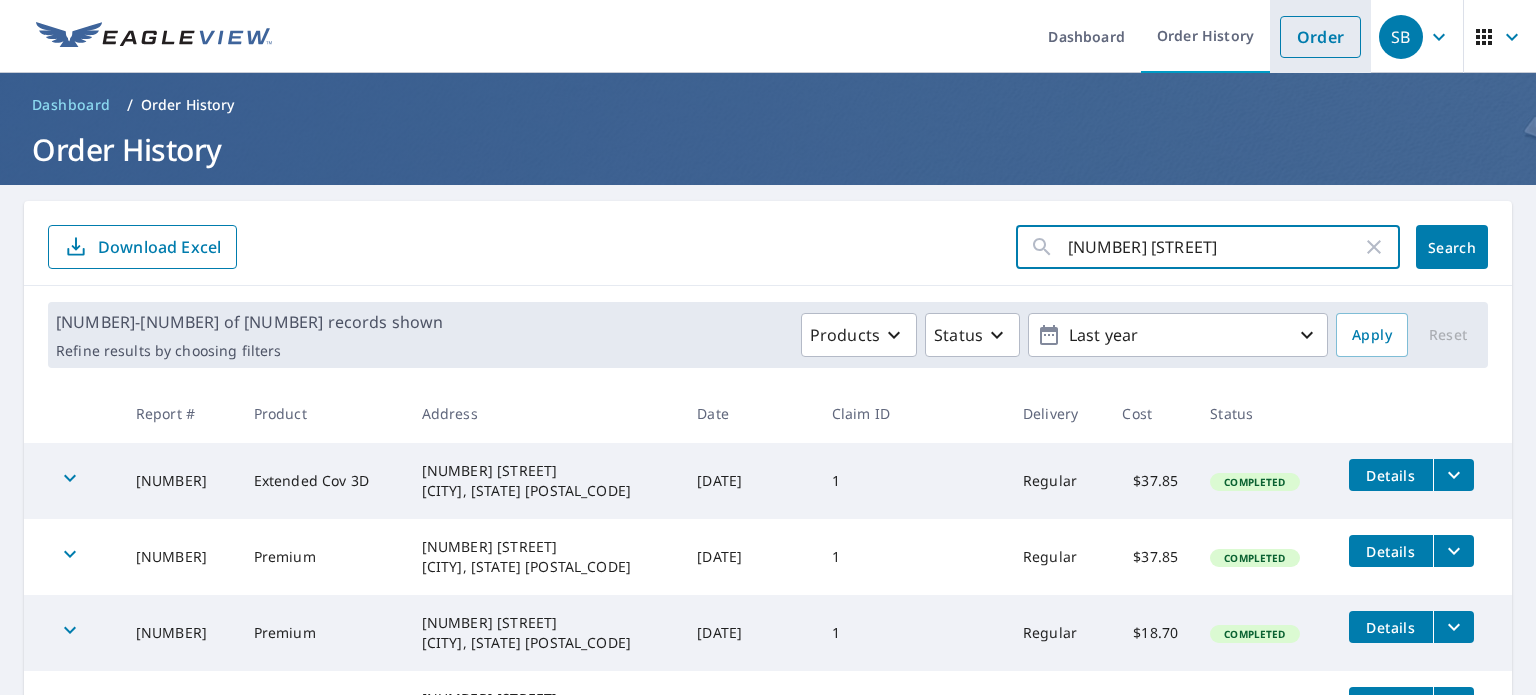 type on "[NUMBER] [STREET]" 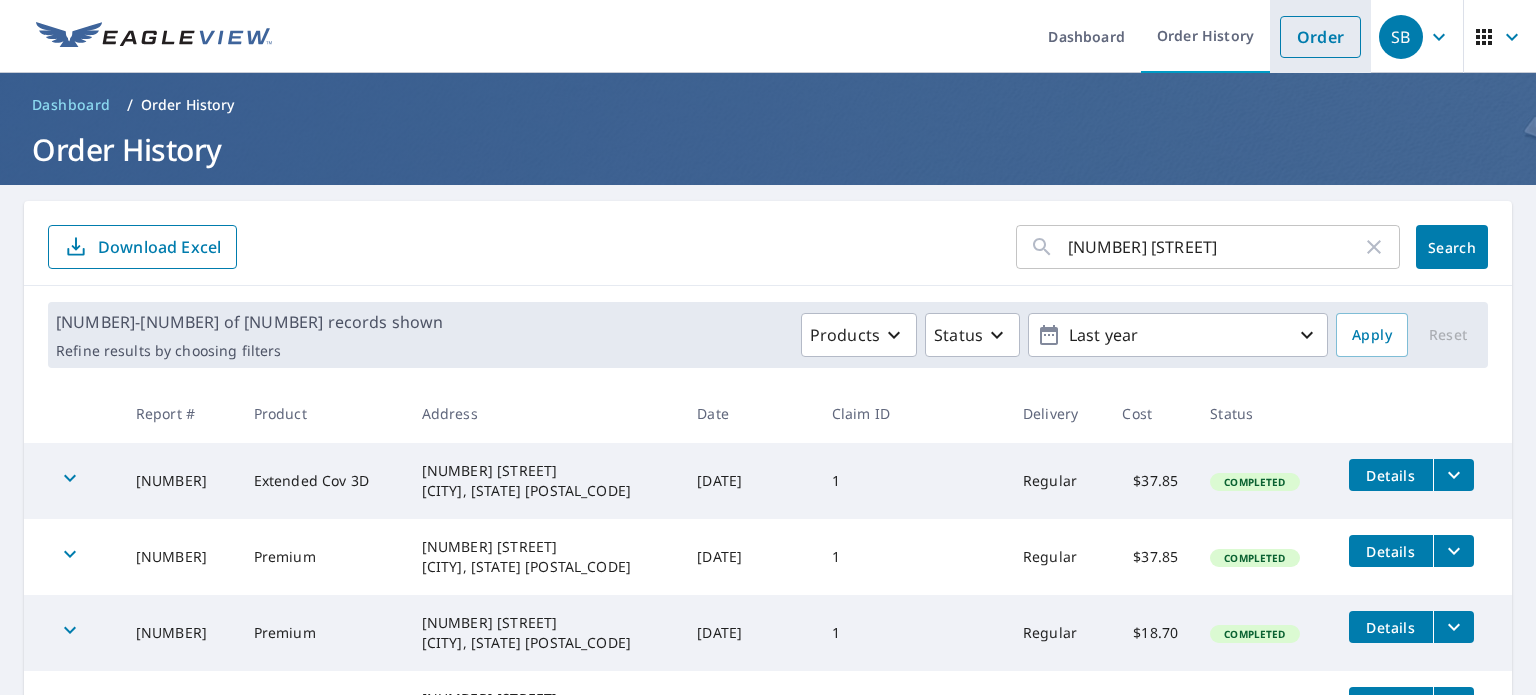 click on "Order" at bounding box center (1320, 37) 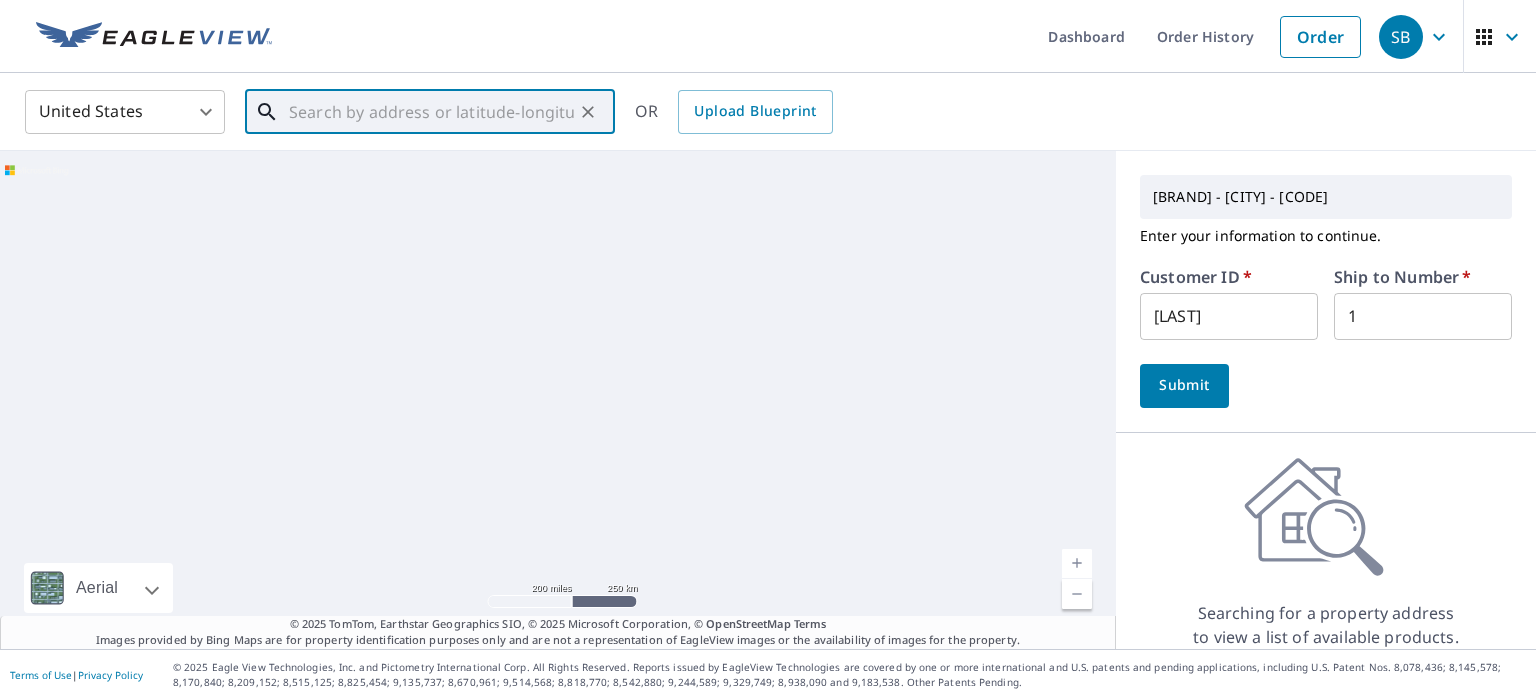 click at bounding box center [431, 112] 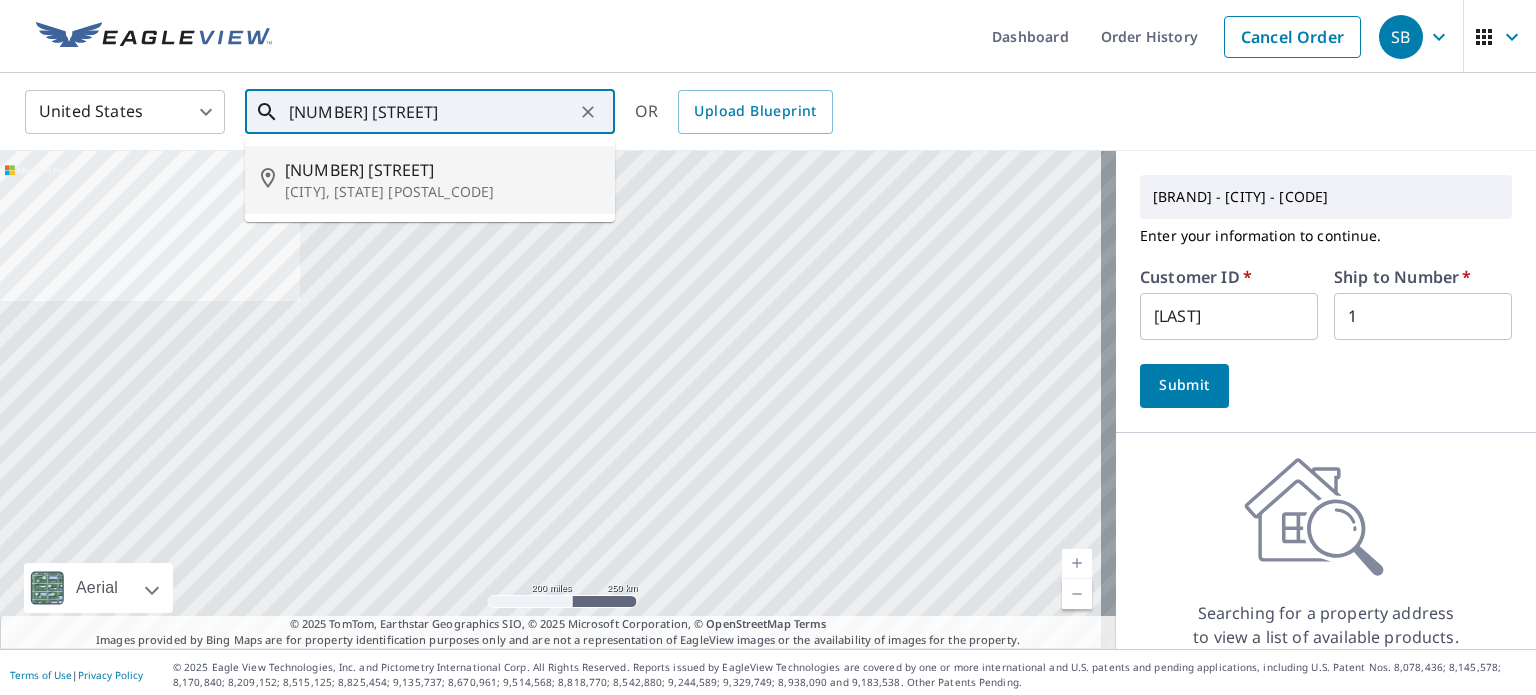 click on "[NUMBER] [STREET]" at bounding box center (442, 170) 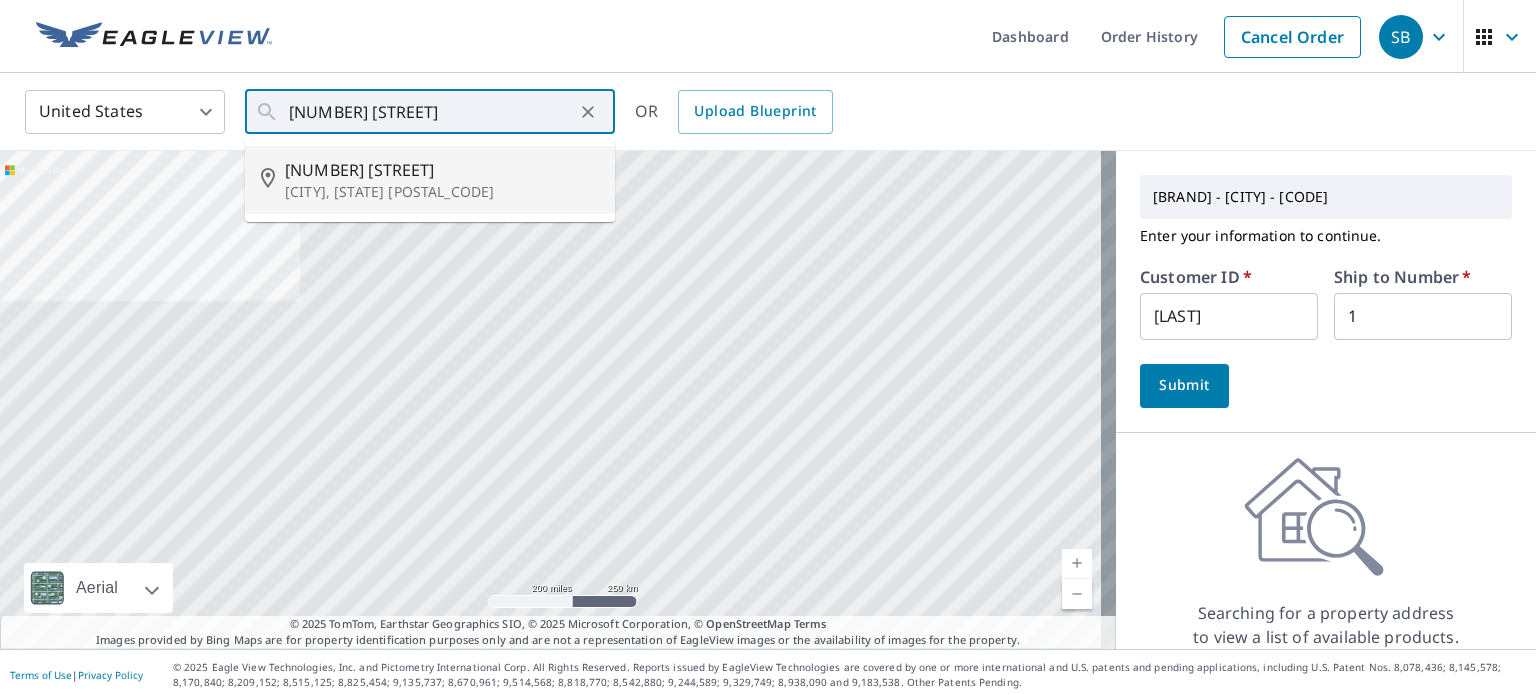 type on "[NUMBER] [STREET] [CITY], [STATE] [POSTAL_CODE]" 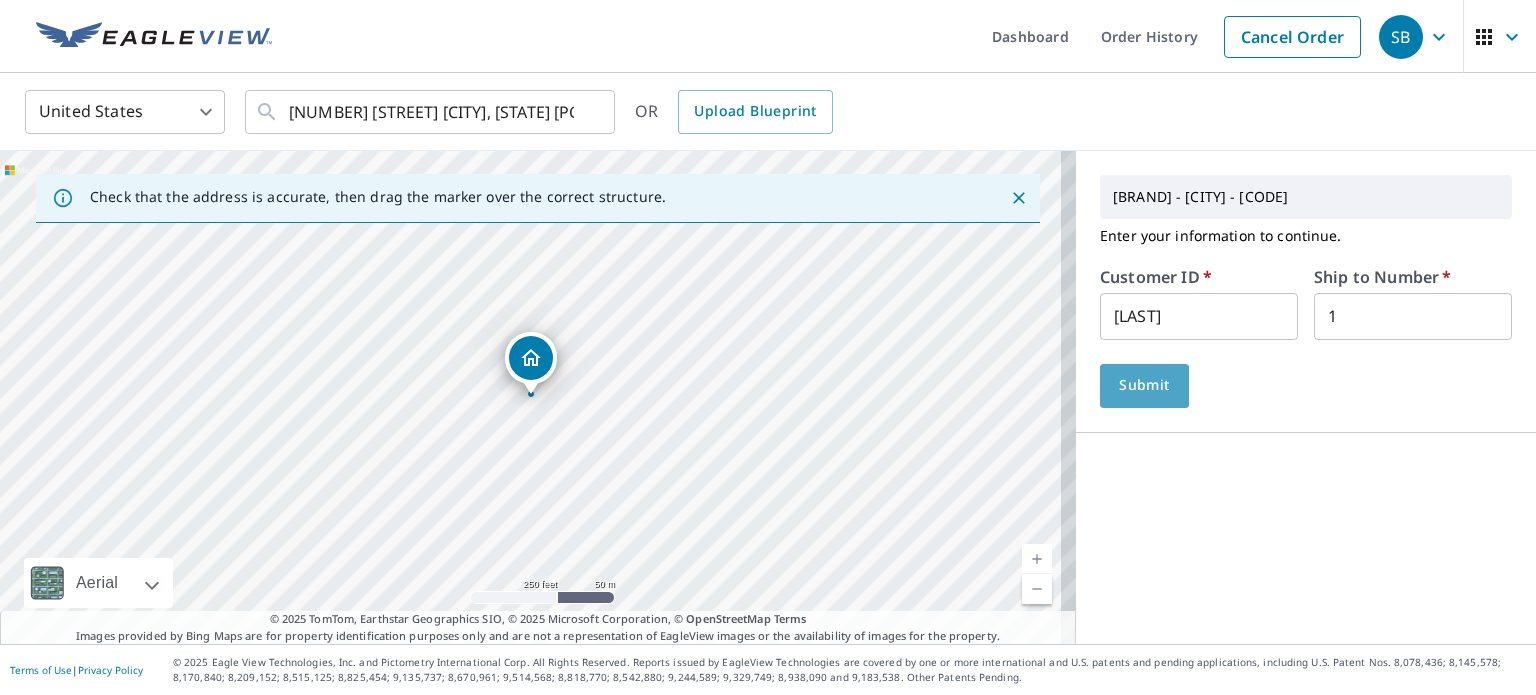 click on "Submit" at bounding box center (1144, 385) 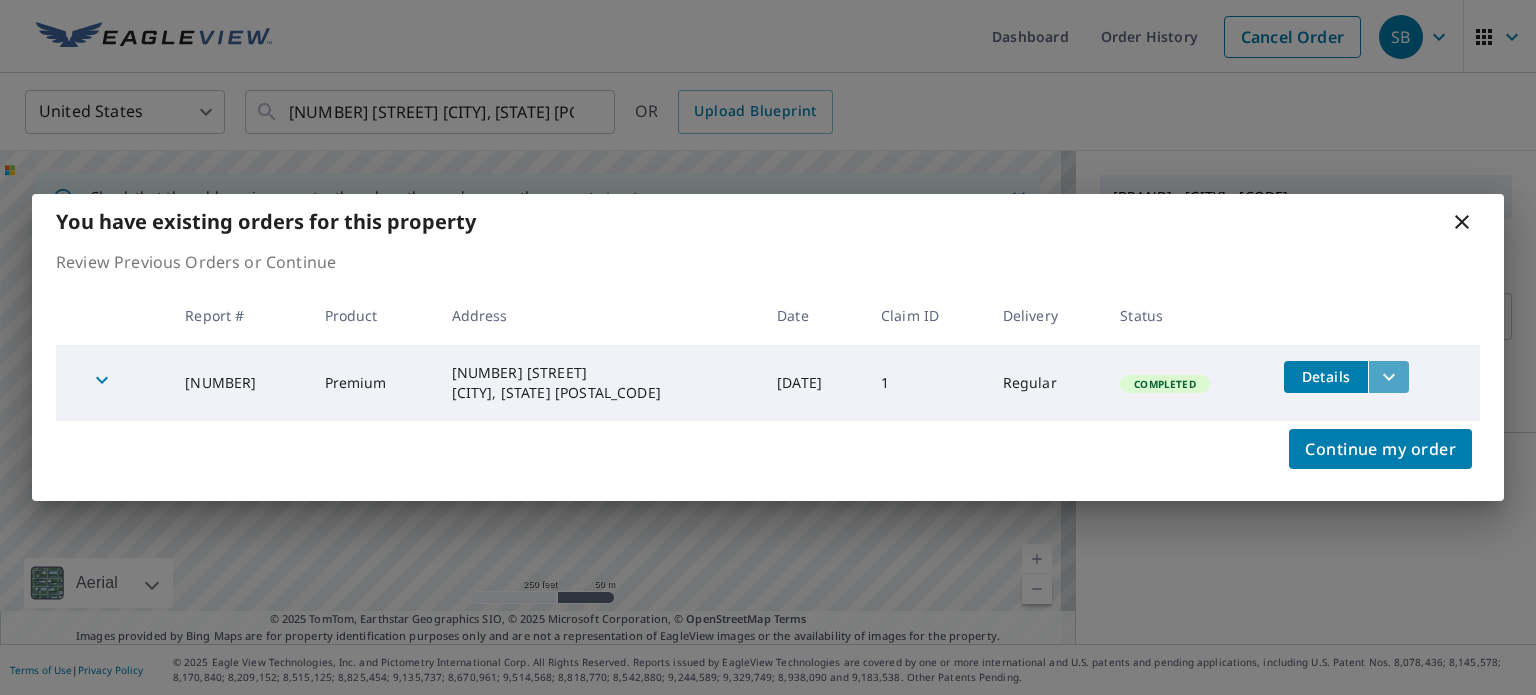 click at bounding box center [1388, 377] 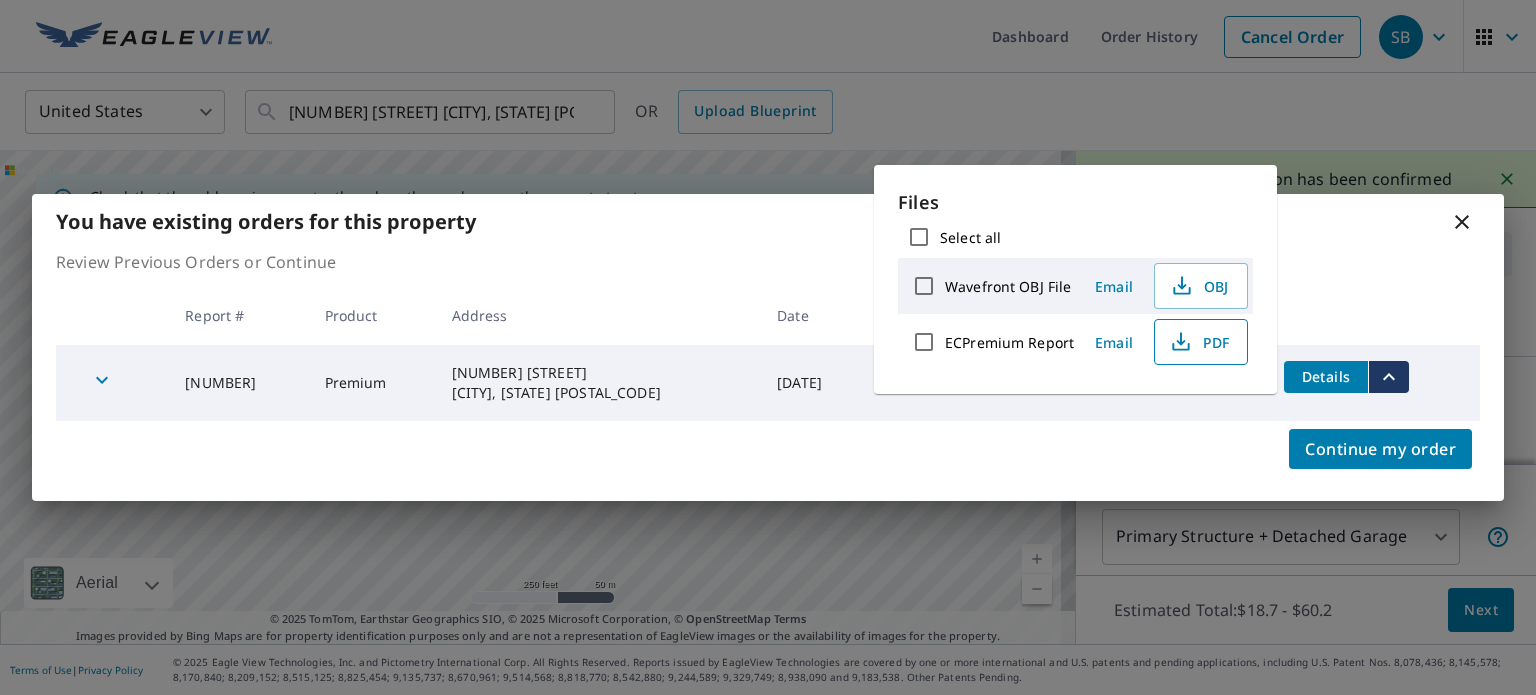 click on "PDF" at bounding box center [1199, 342] 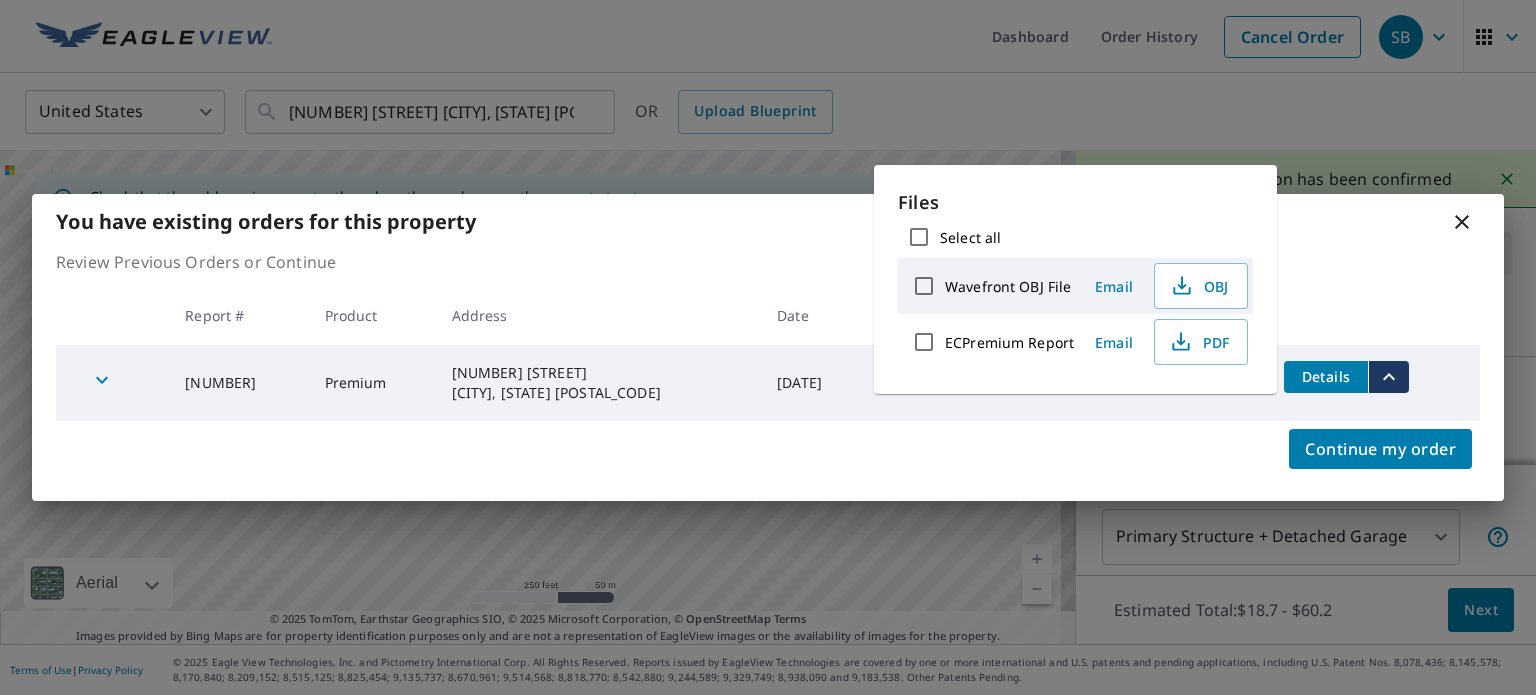click 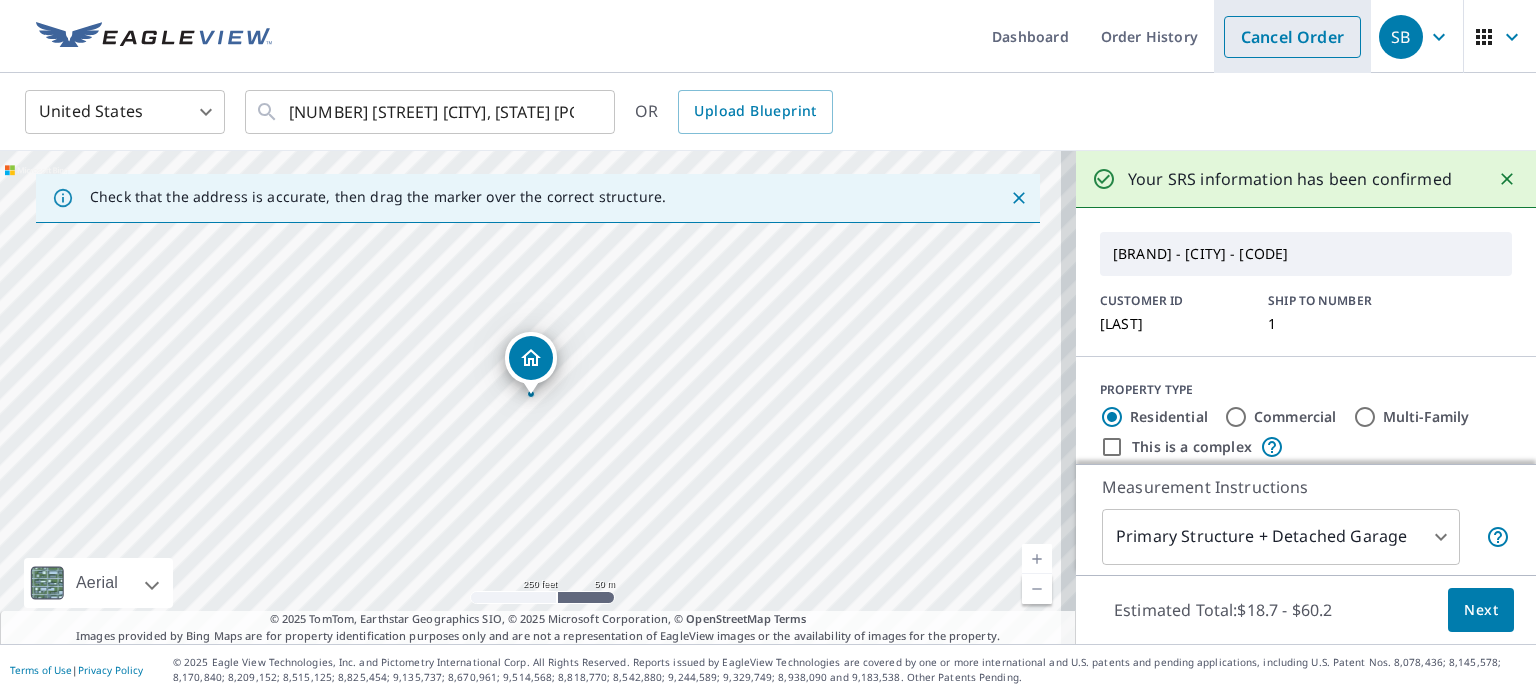 click on "Cancel Order" at bounding box center (1292, 37) 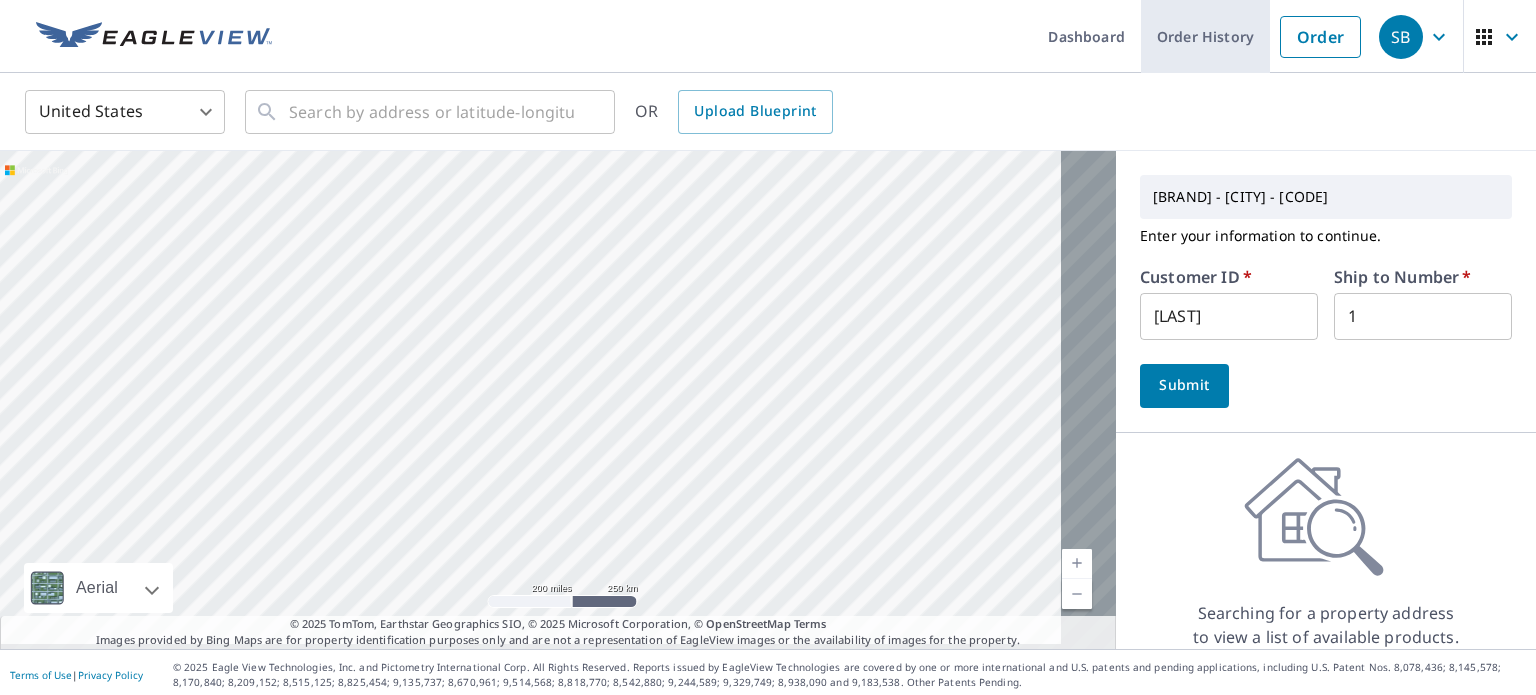 click on "Order History" at bounding box center (1205, 36) 